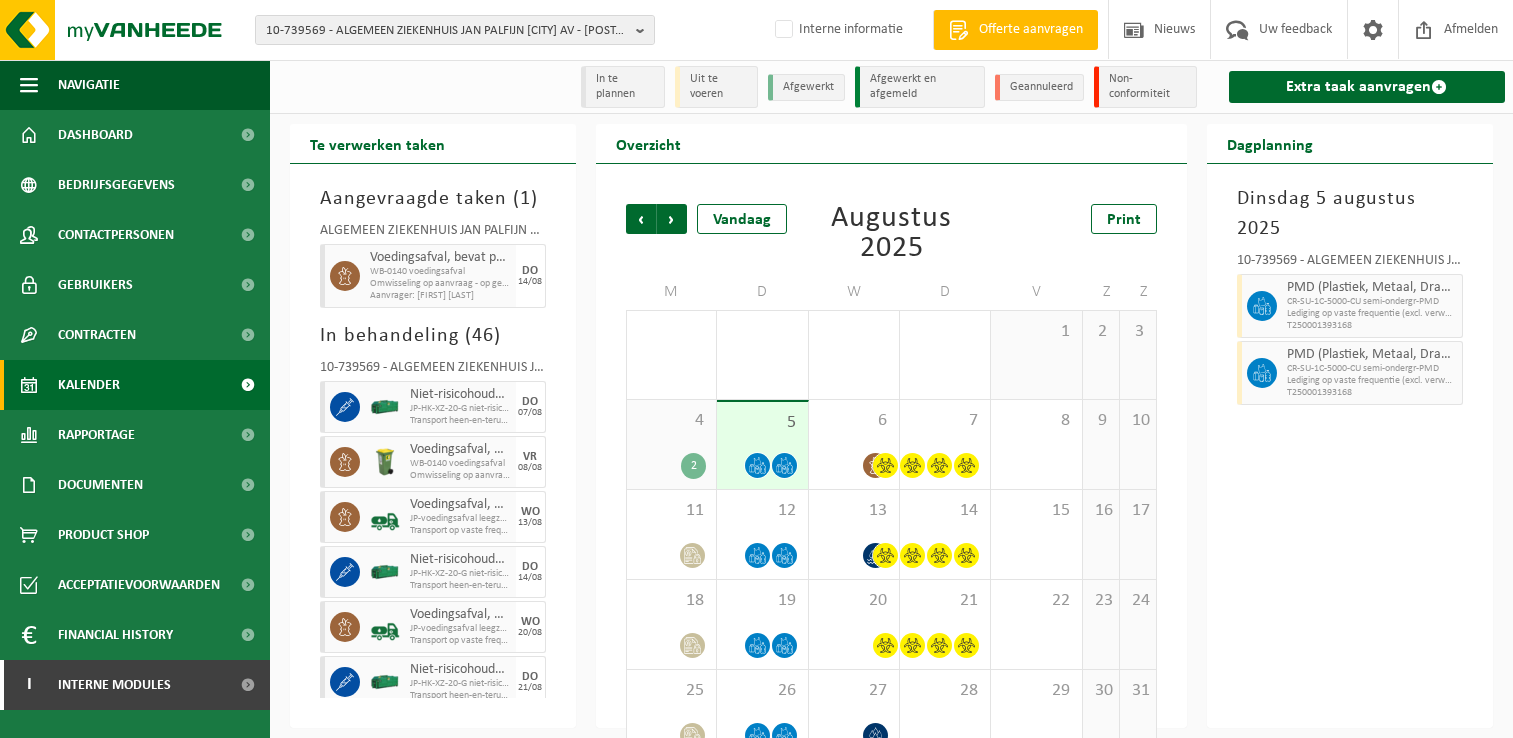scroll, scrollTop: 40, scrollLeft: 0, axis: vertical 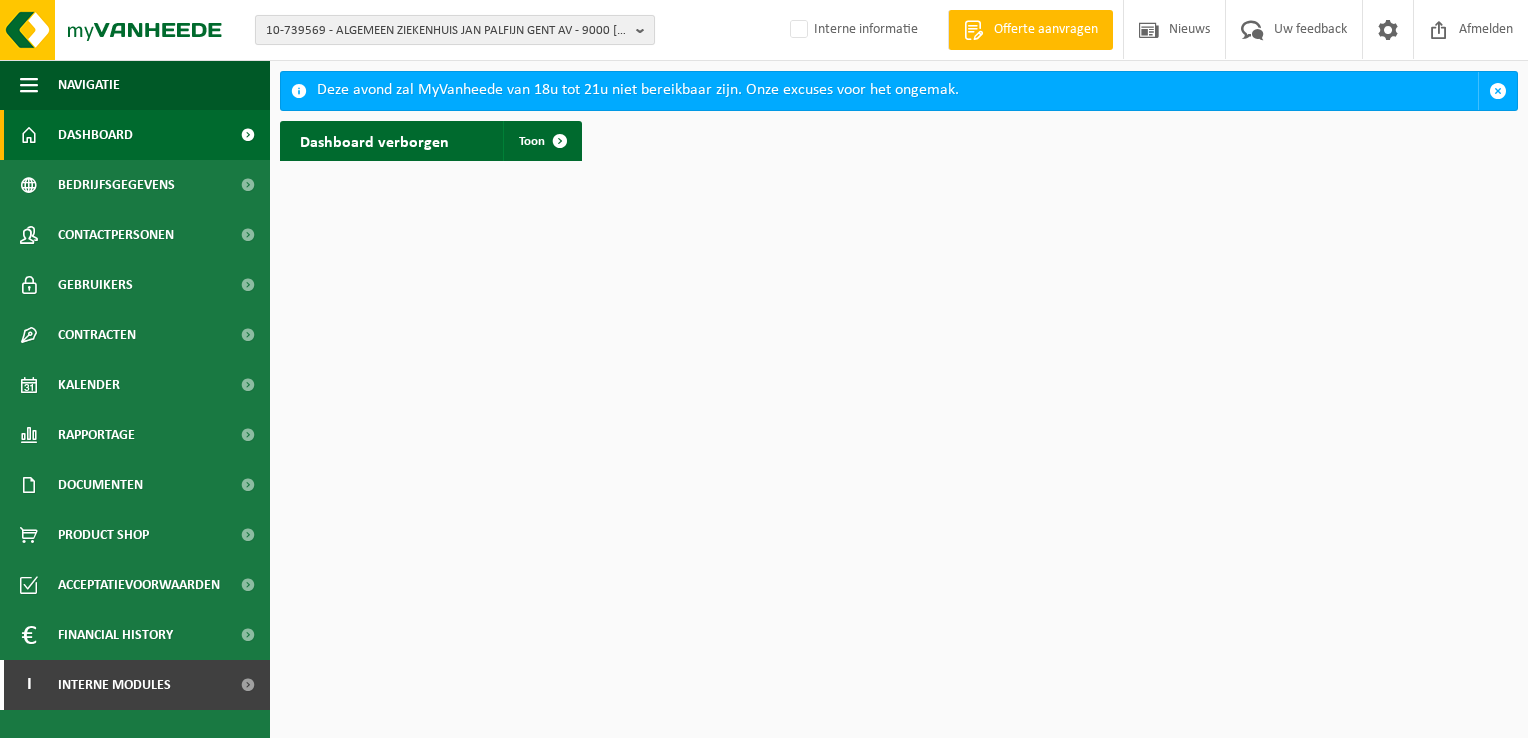 click on "10-739569 - ALGEMEEN ZIEKENHUIS JAN PALFIJN GENT AV - 9000 GENT, HENRI DUNANTLAAN 5" at bounding box center (447, 31) 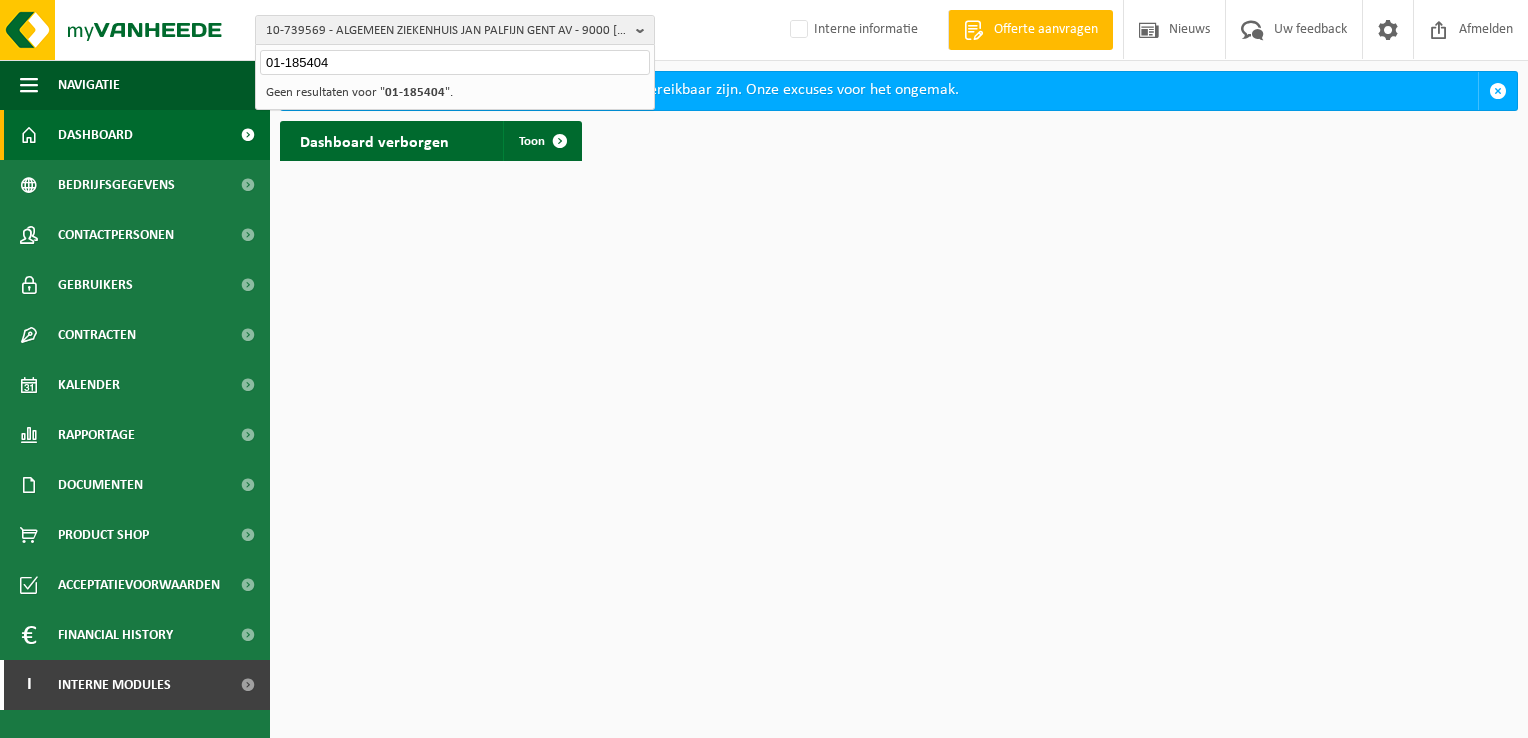 type on "01-185404" 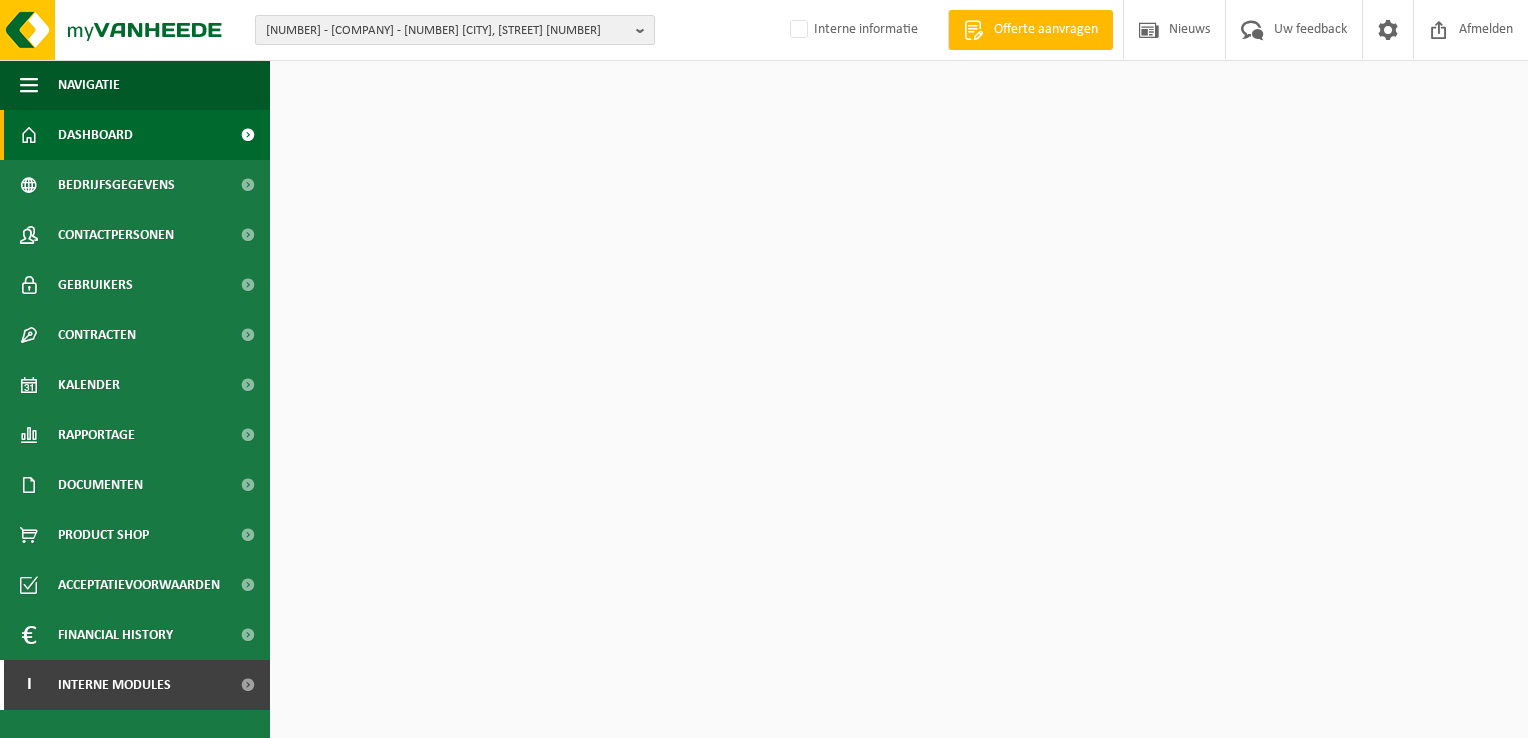scroll, scrollTop: 0, scrollLeft: 0, axis: both 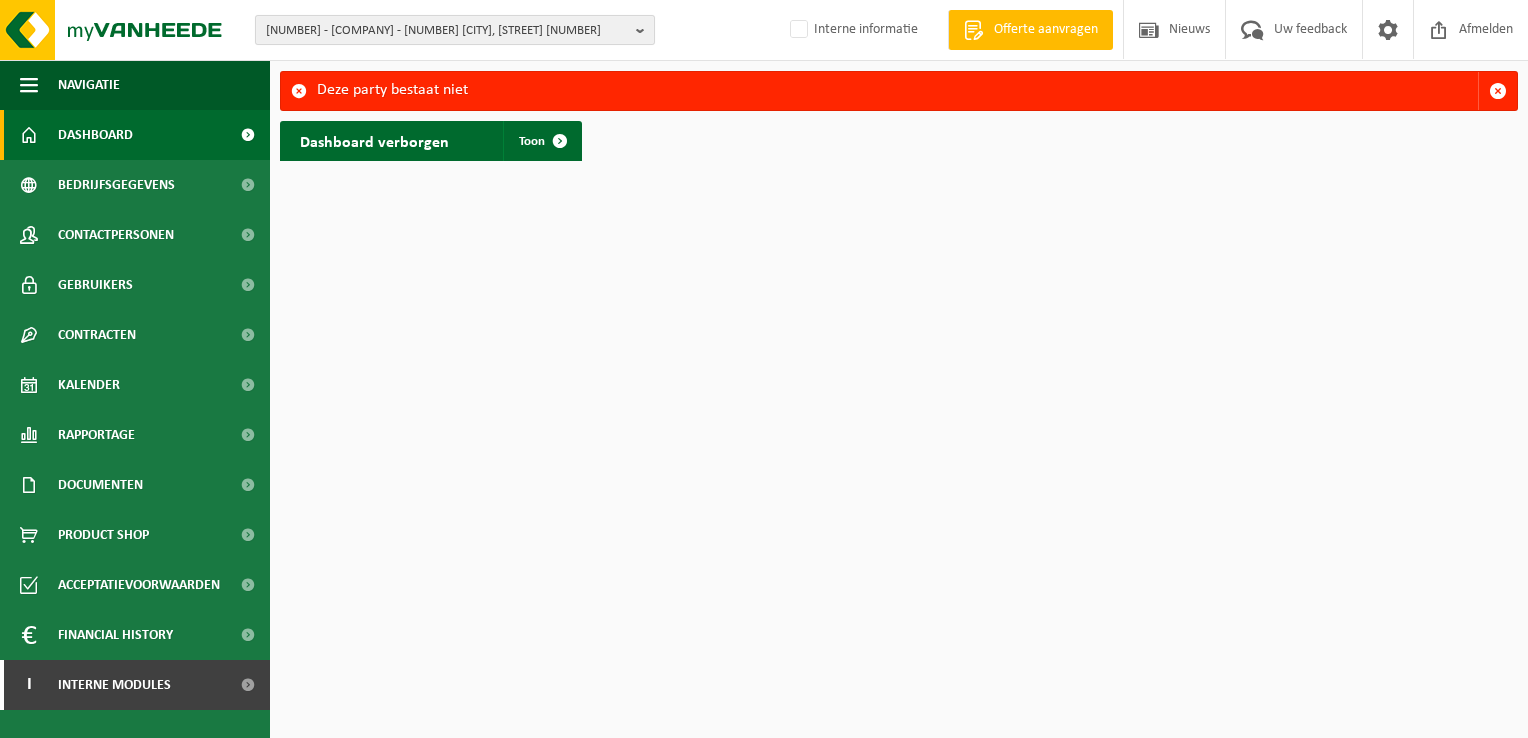 click on "[NUMBER] - [COMPANY] - [NUMBER] [CITY], [STREET] [NUMBER]" at bounding box center [447, 31] 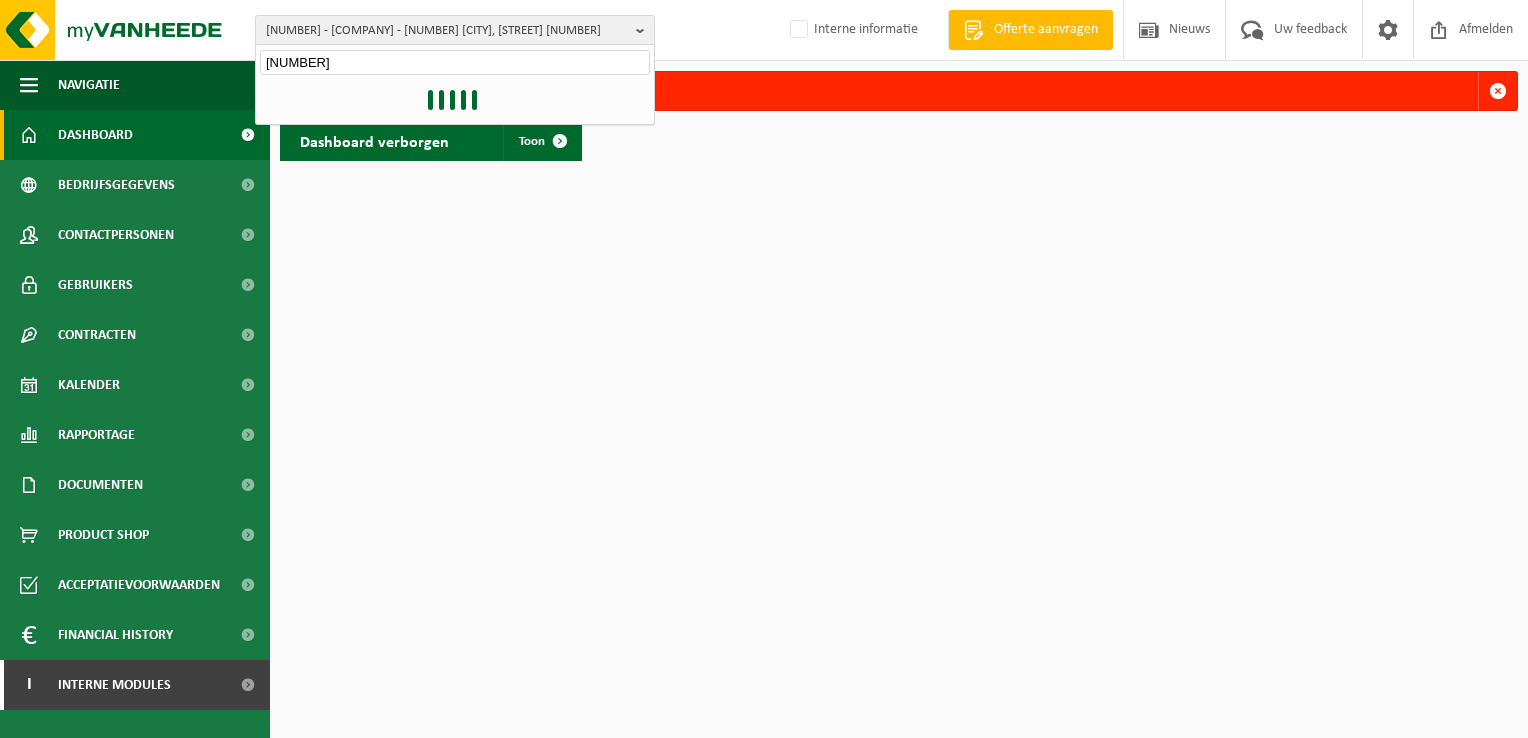 type on "[NUMBER]" 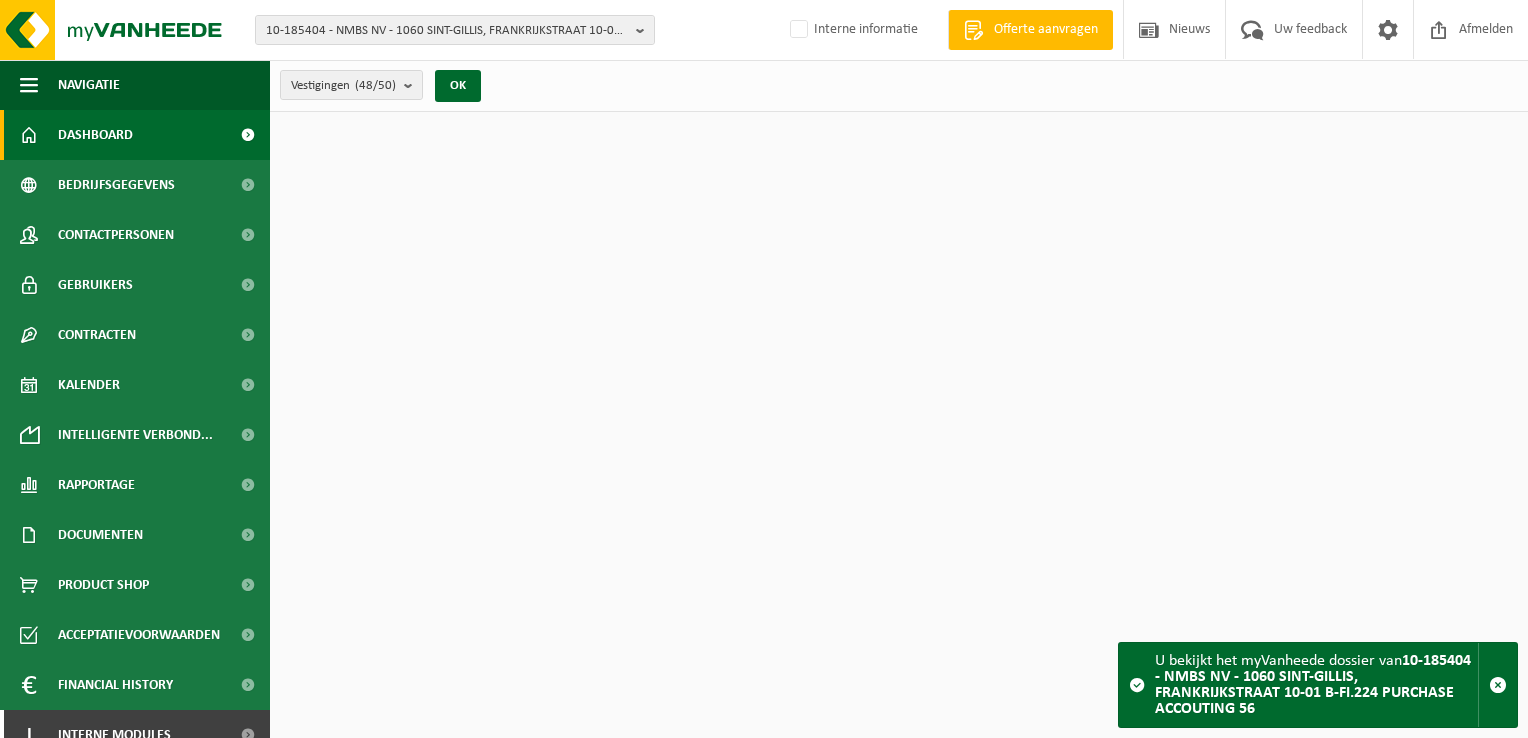 scroll, scrollTop: 0, scrollLeft: 0, axis: both 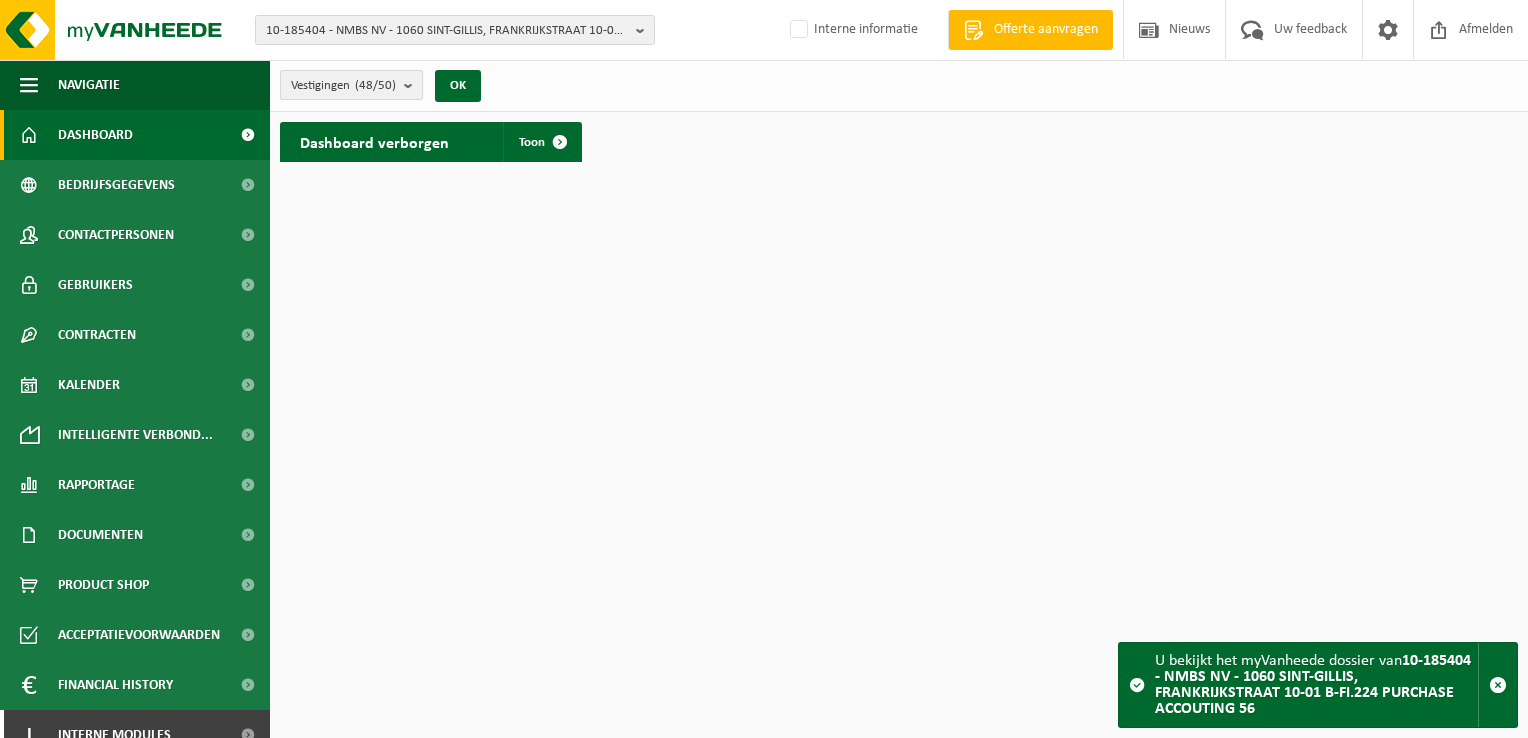 click at bounding box center (413, 85) 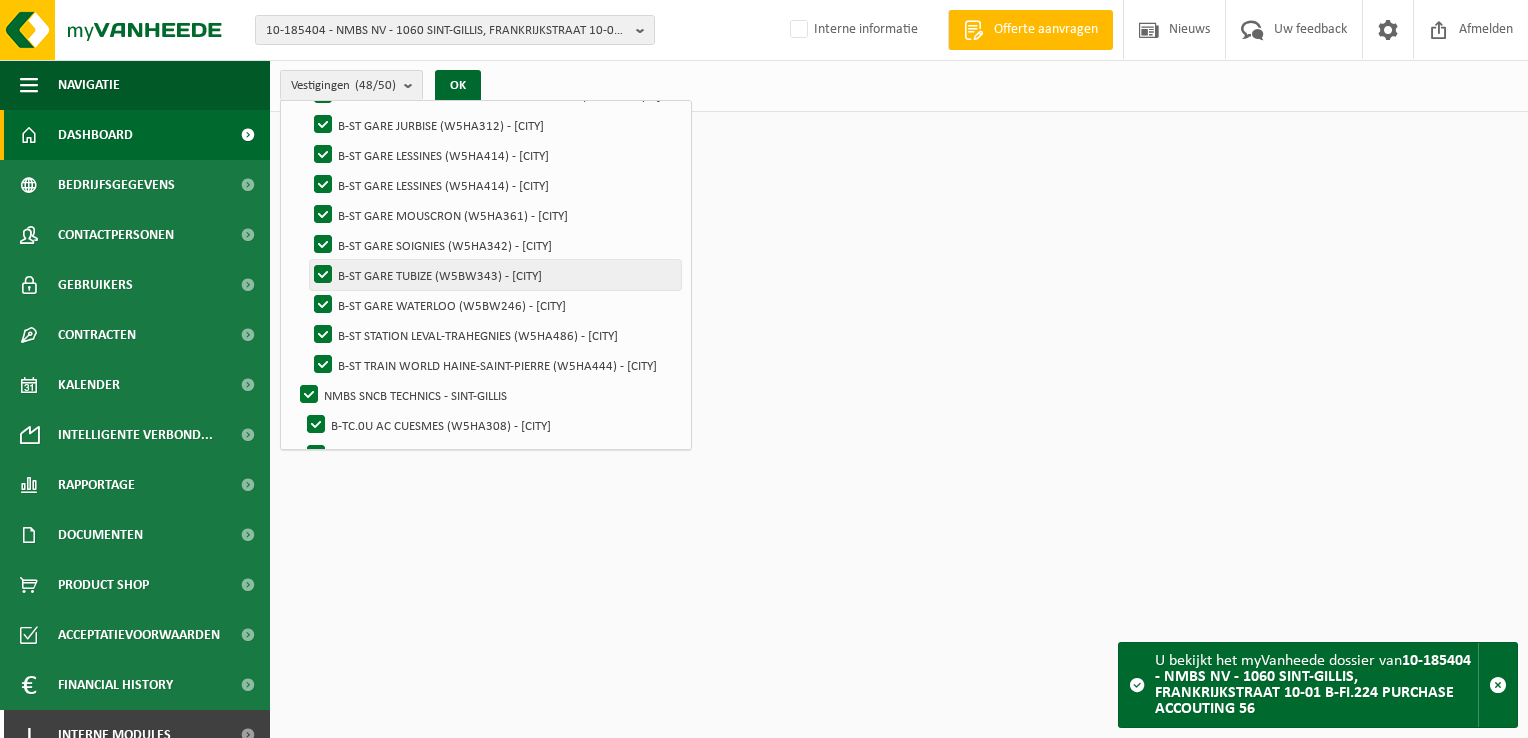 scroll, scrollTop: 1269, scrollLeft: 0, axis: vertical 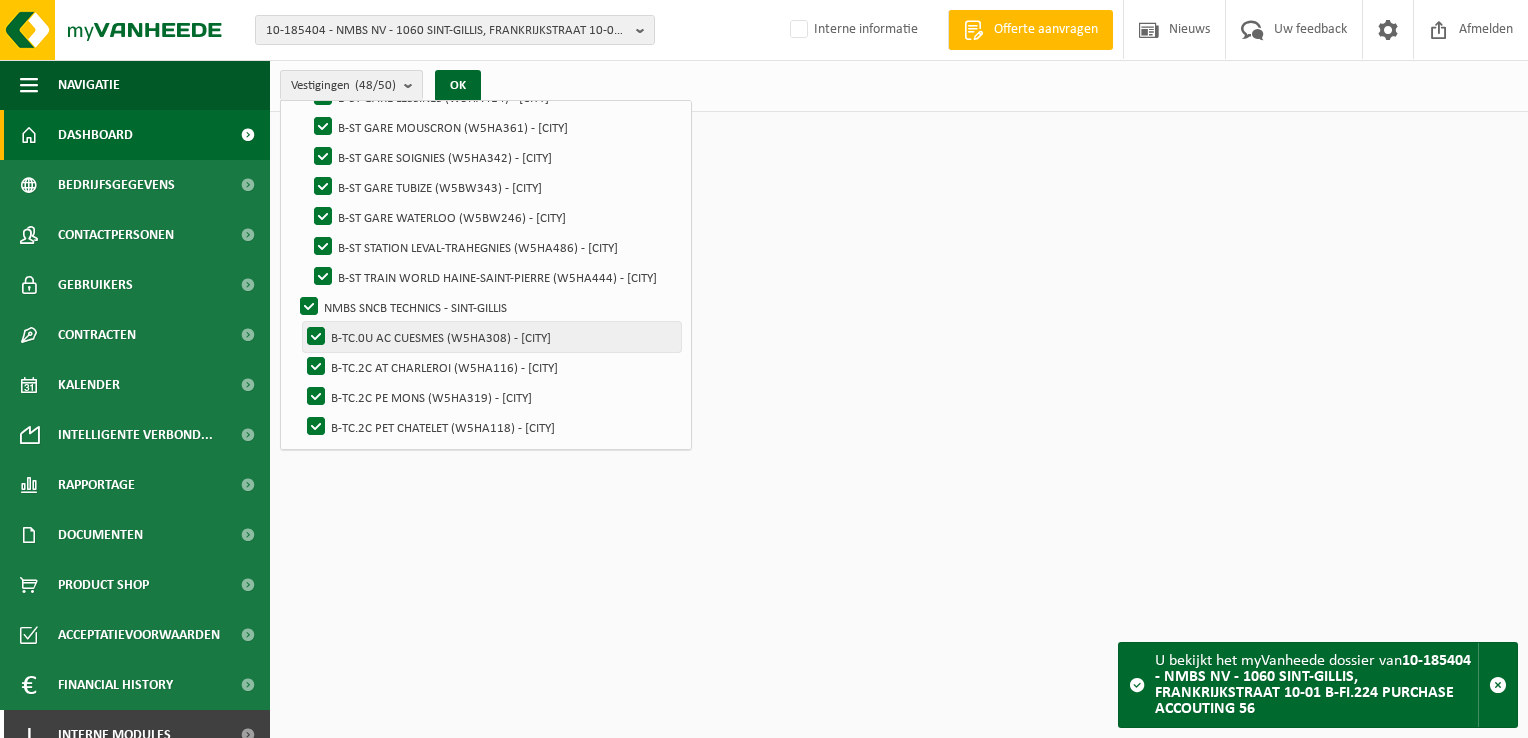 click on "B-TC.0U AC CUESMES (W5HA308) - CUESMES" at bounding box center [492, 337] 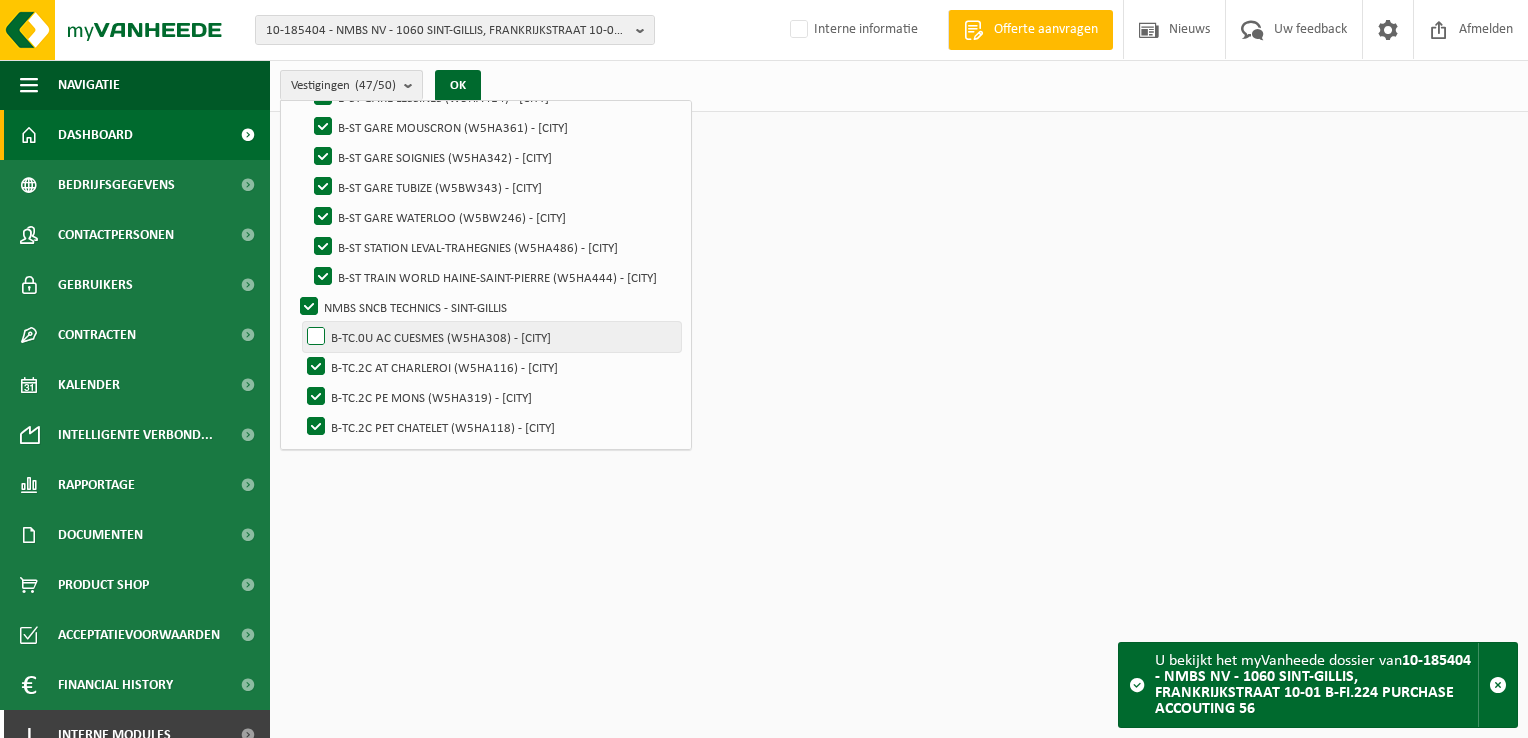 click on "B-TC.0U AC CUESMES (W5HA308) - CUESMES" at bounding box center (492, 337) 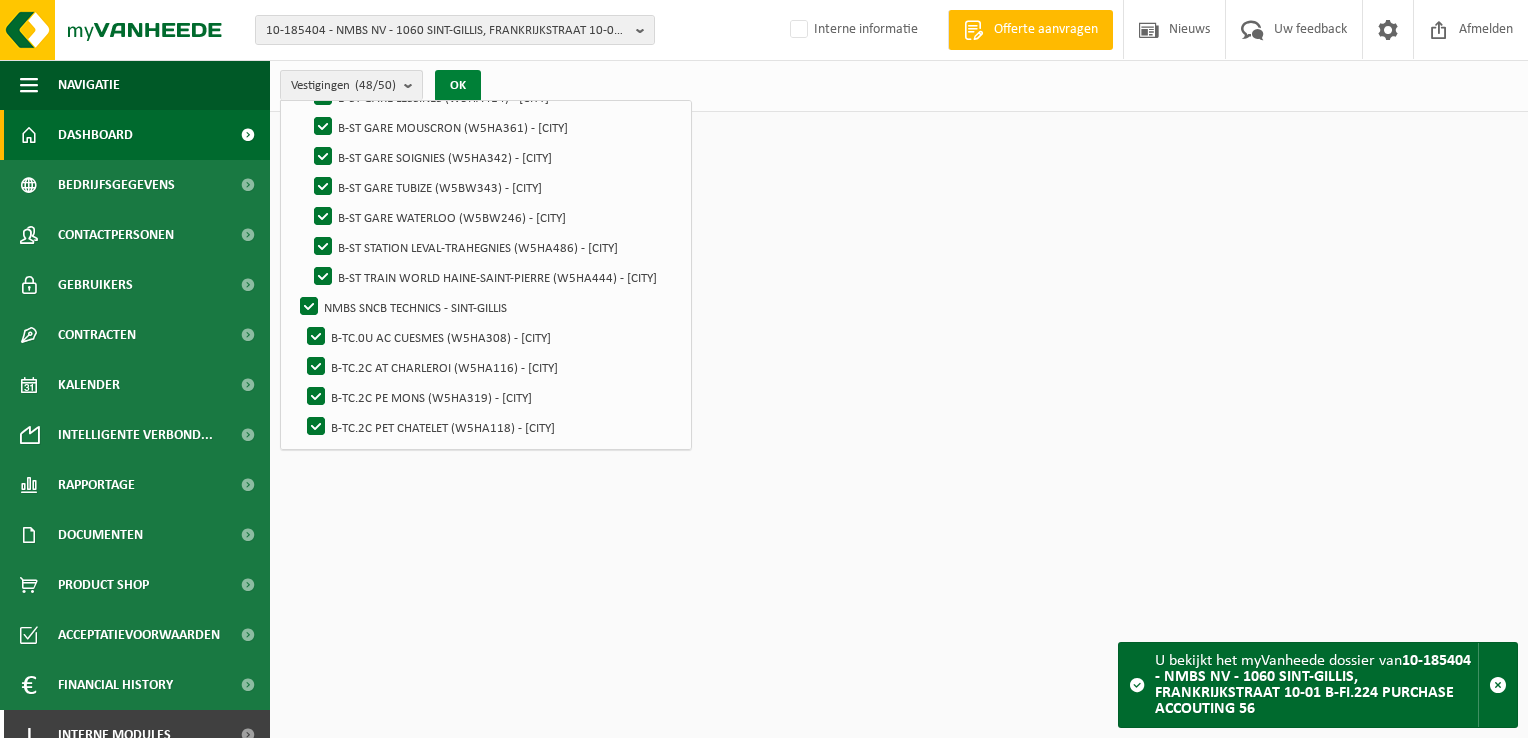 click on "OK" at bounding box center (458, 86) 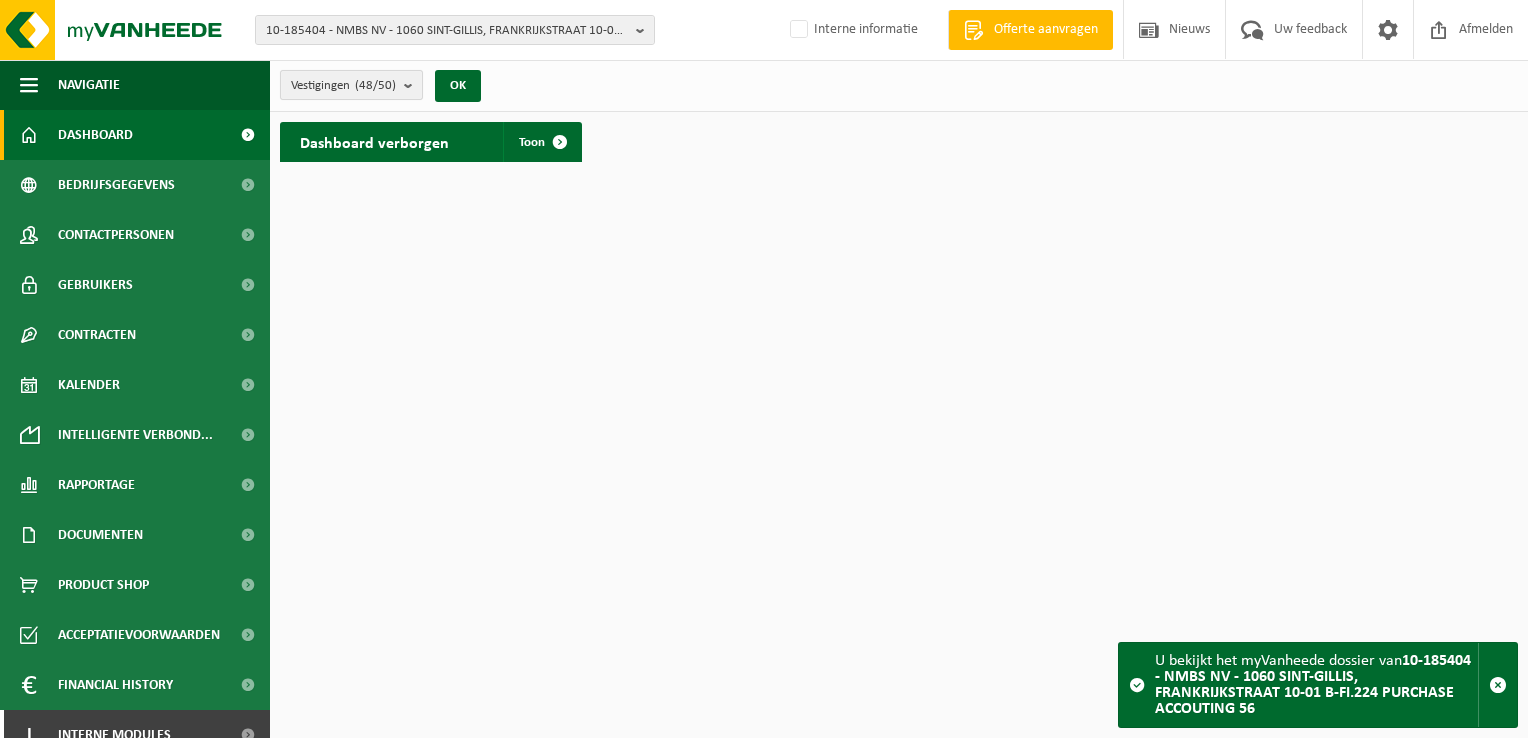 click at bounding box center (413, 85) 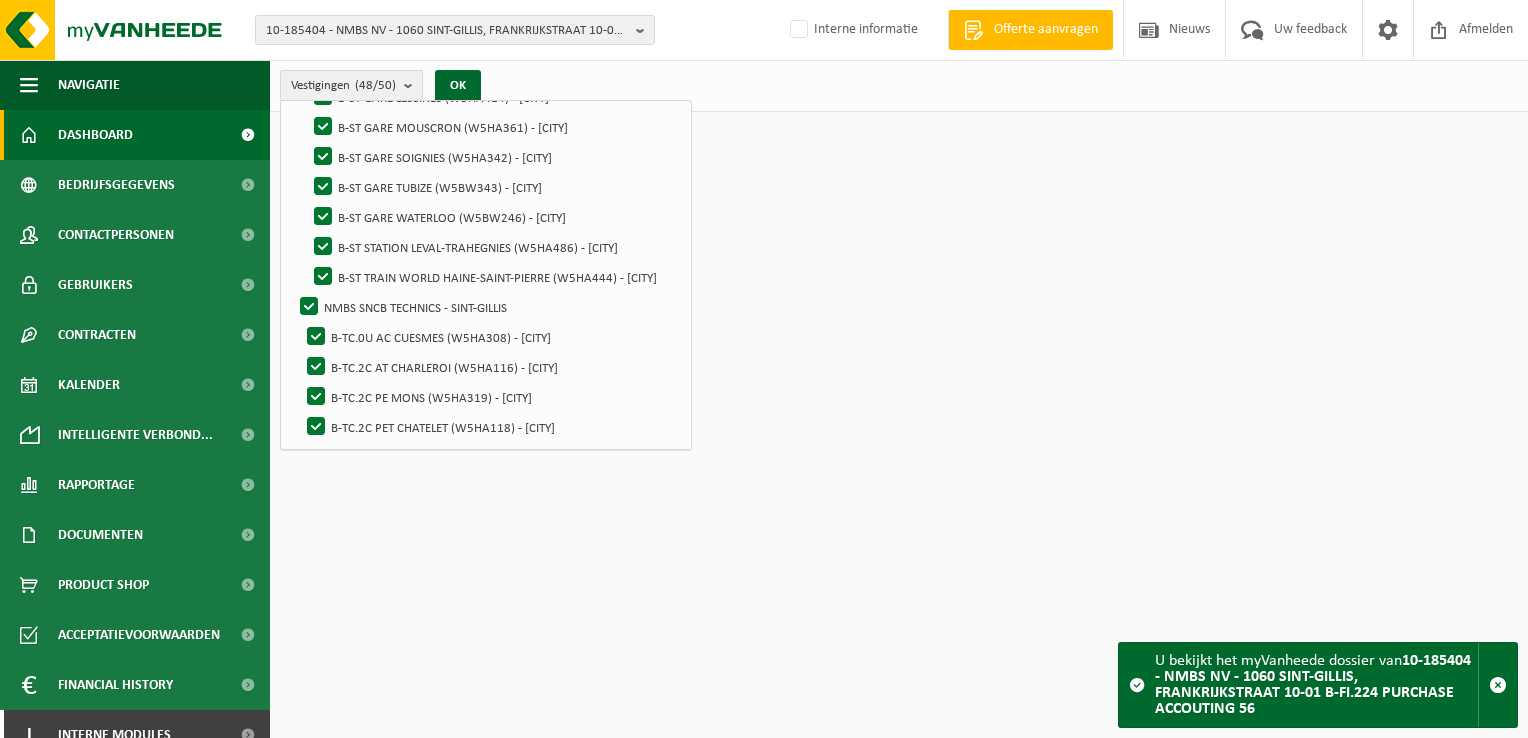 click at bounding box center (413, 85) 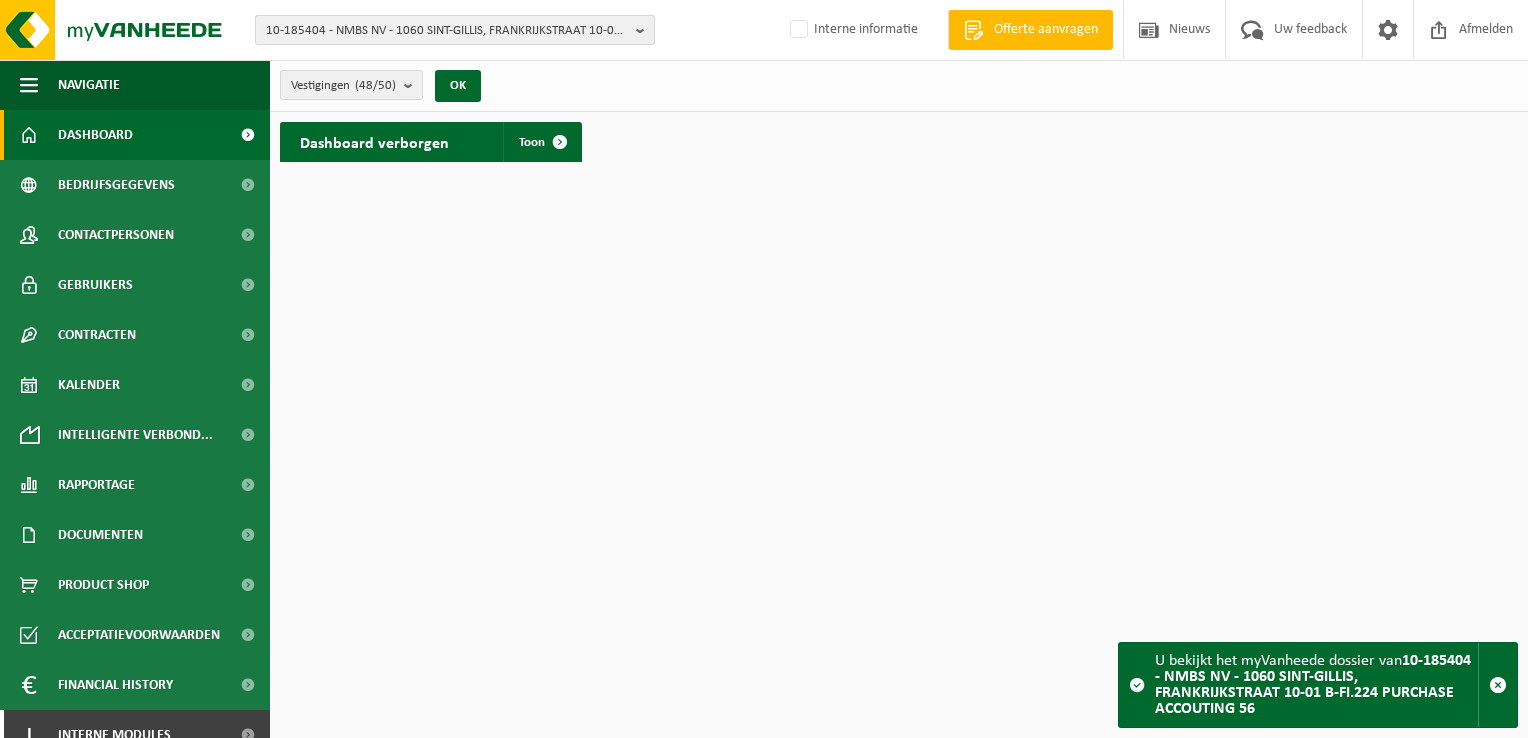 click at bounding box center (645, 30) 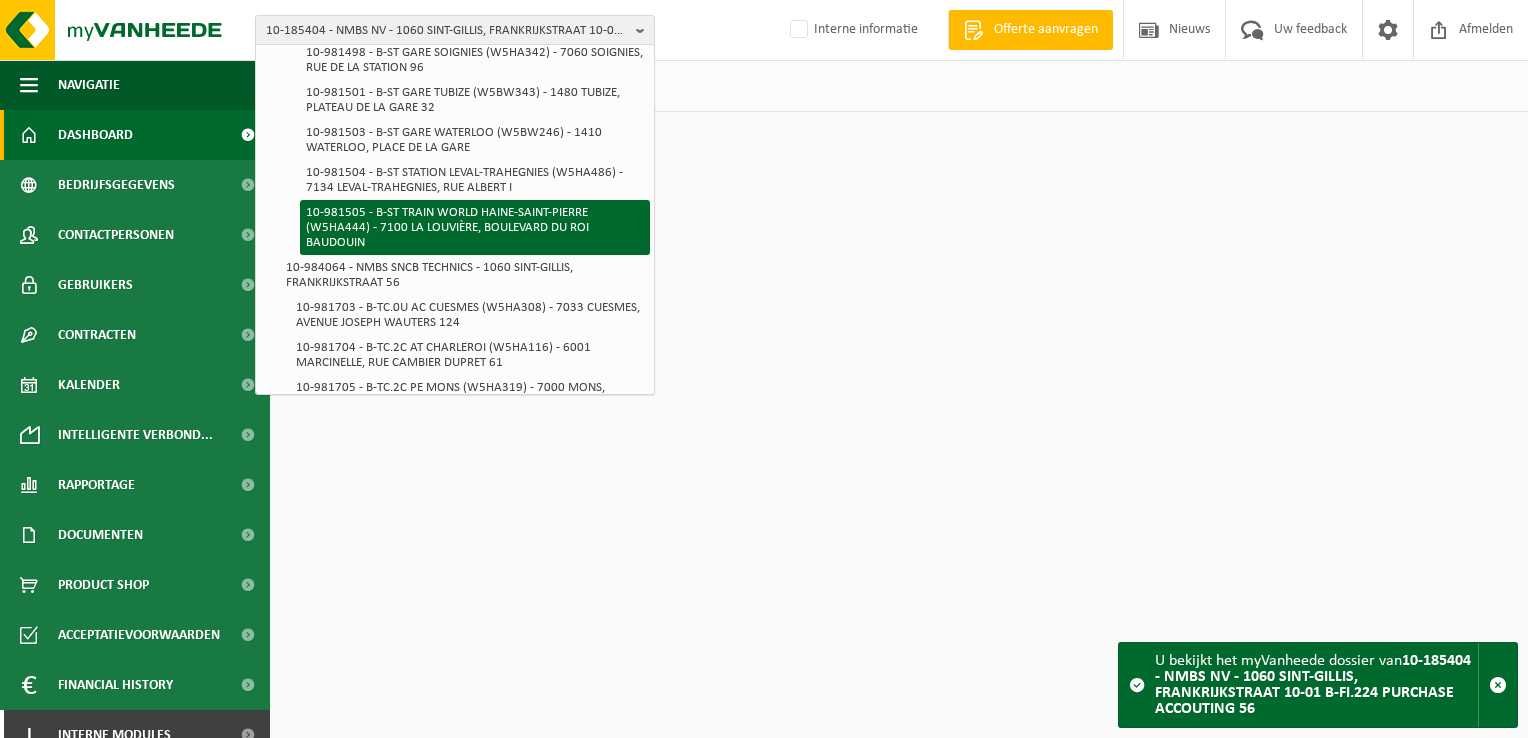 scroll, scrollTop: 1664, scrollLeft: 0, axis: vertical 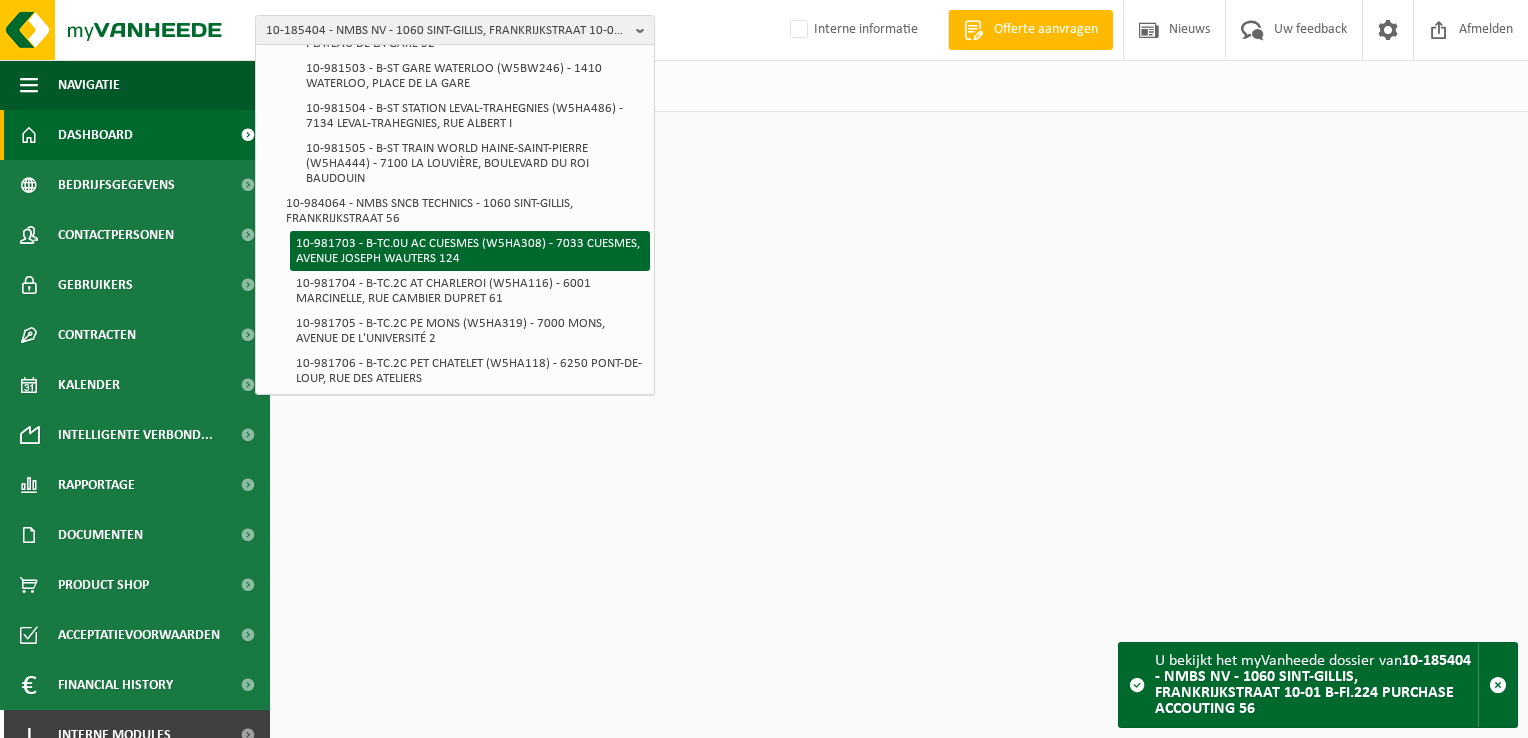 click on "10-981703 - B-TC.0U AC CUESMES (W5HA308) - 7033 CUESMES, AVENUE JOSEPH WAUTERS 124" at bounding box center (470, 251) 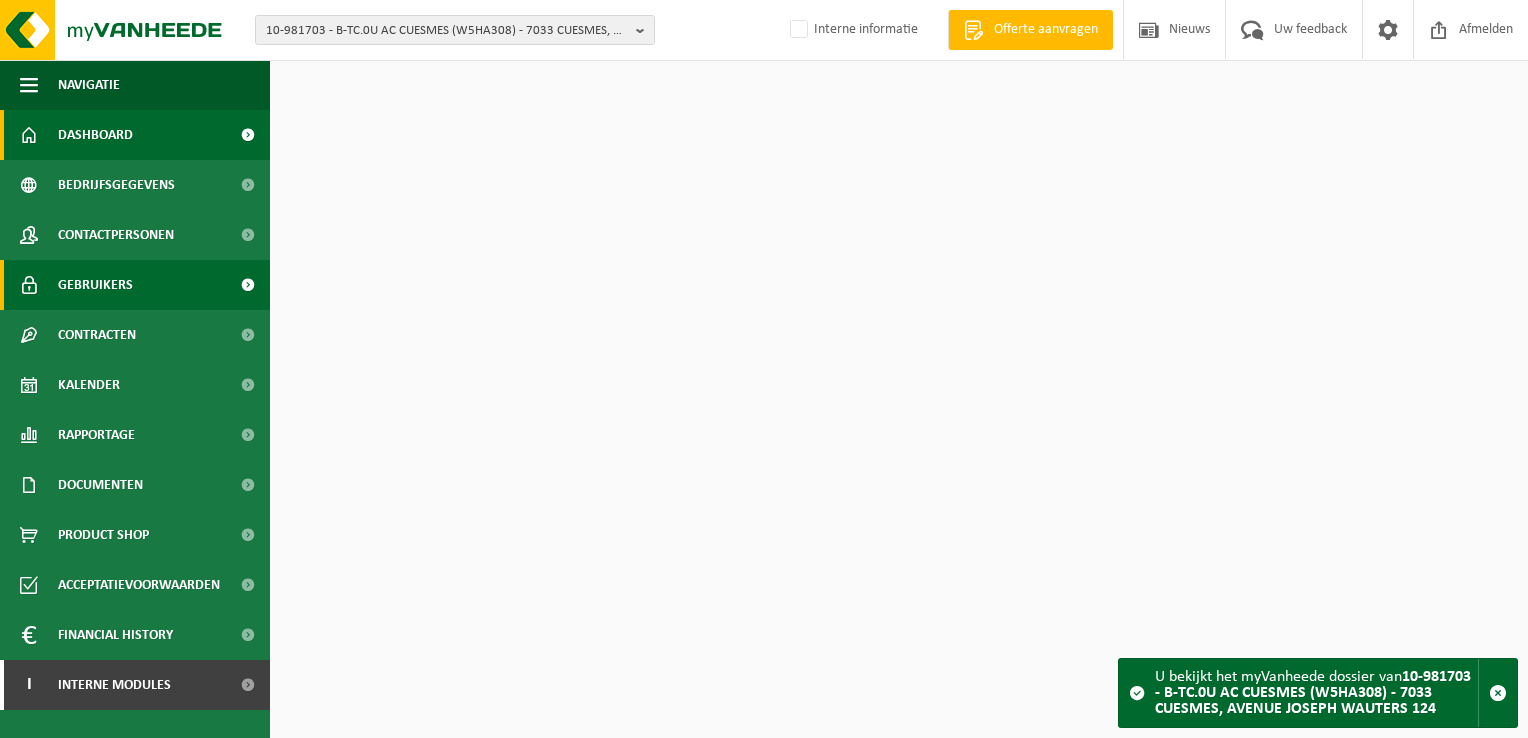 scroll, scrollTop: 0, scrollLeft: 0, axis: both 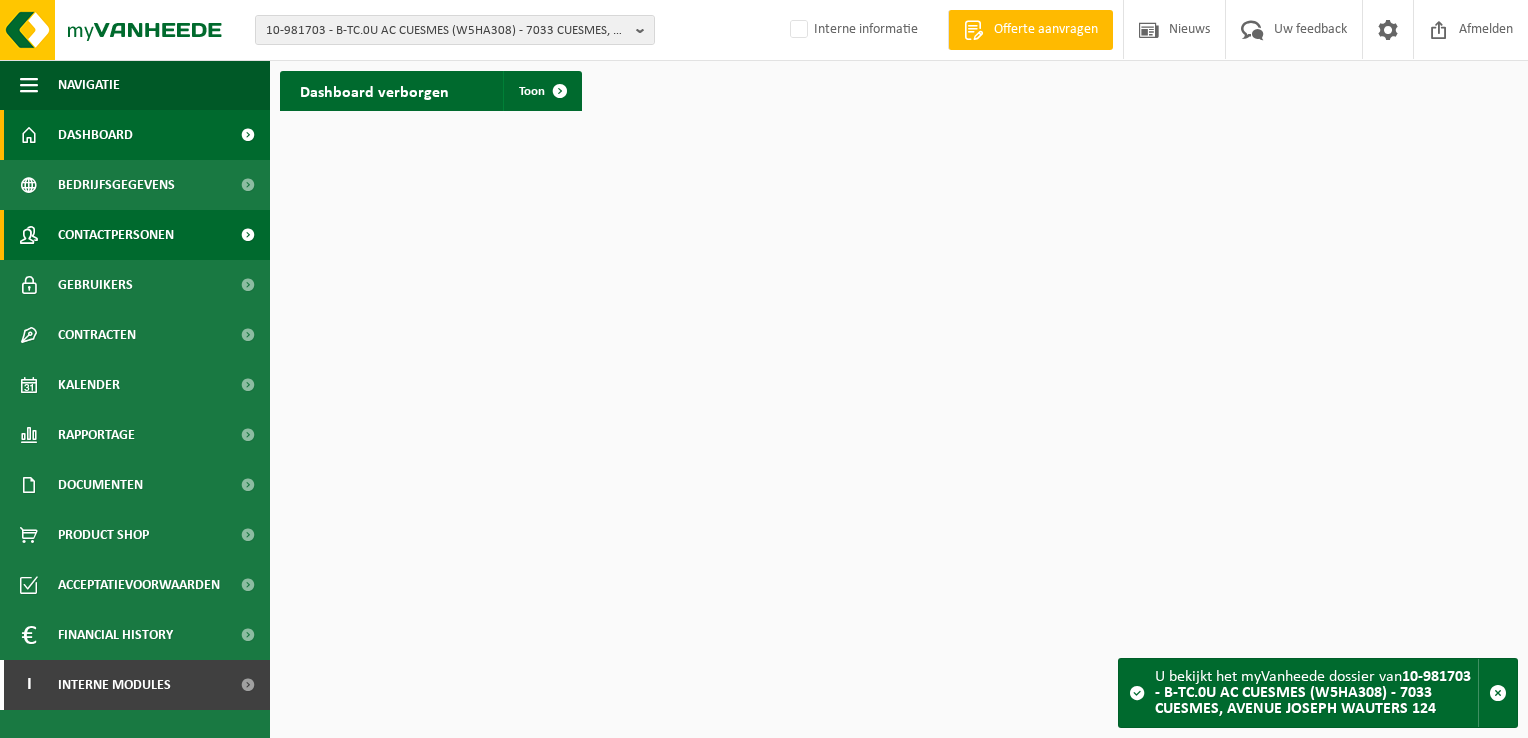 click on "Contactpersonen" at bounding box center [116, 235] 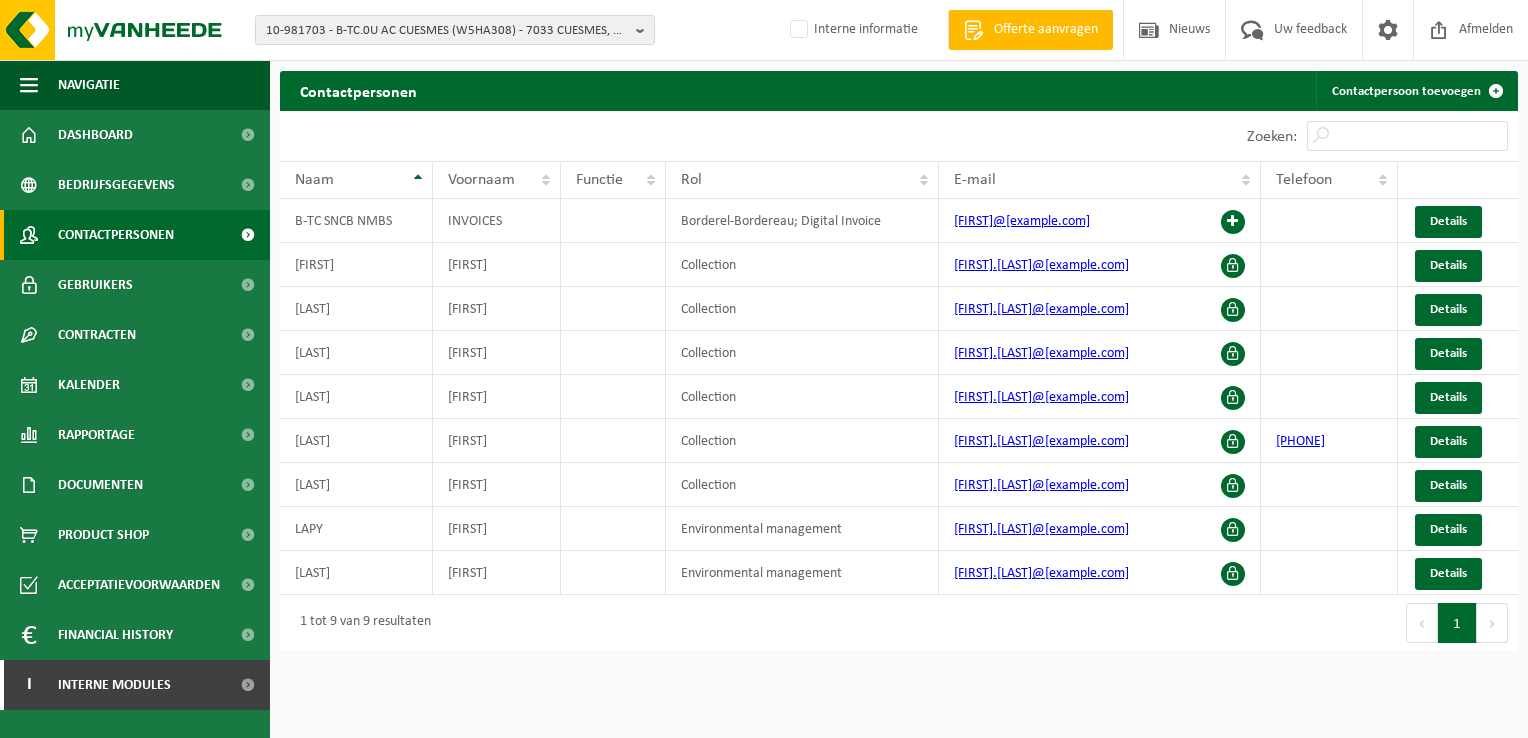scroll, scrollTop: 0, scrollLeft: 0, axis: both 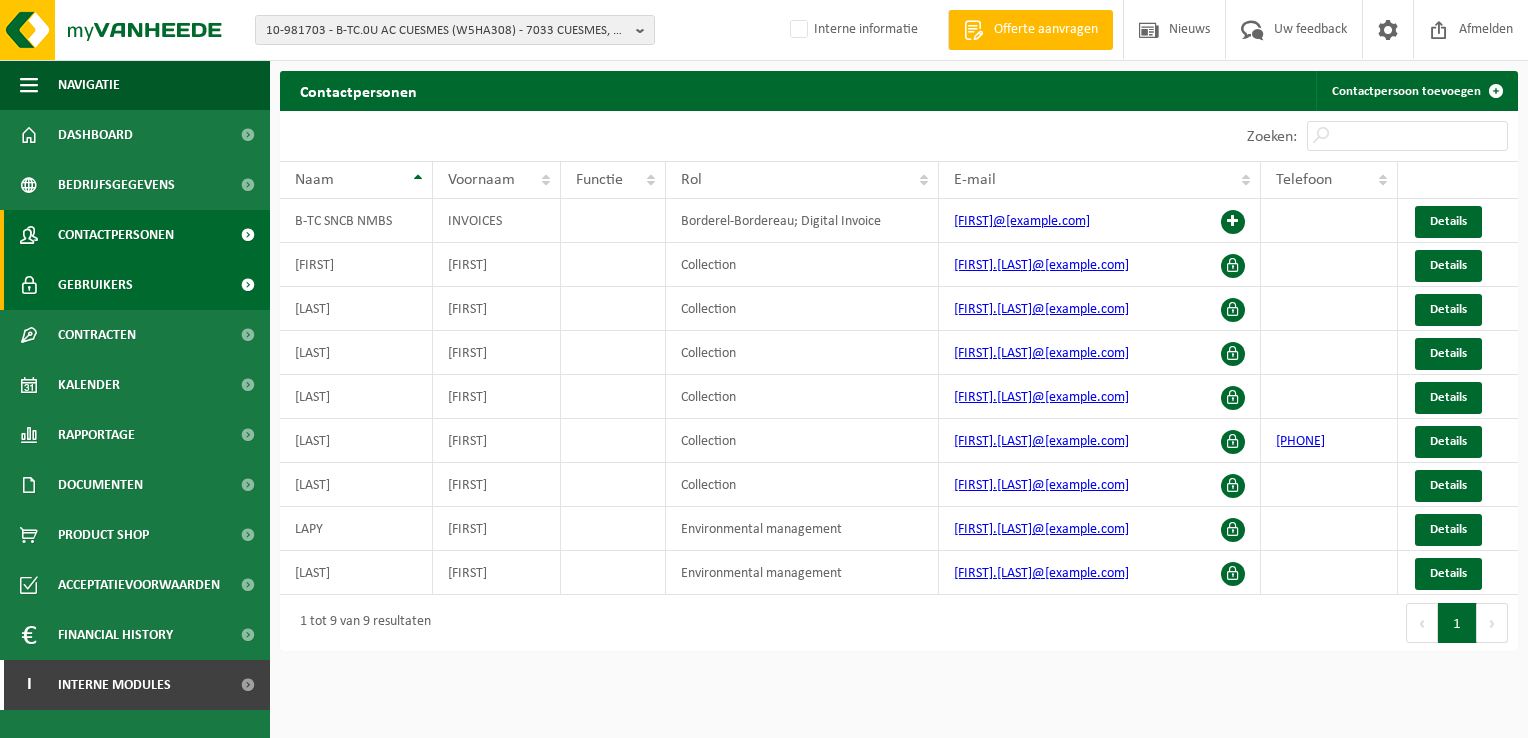 click on "Gebruikers" at bounding box center [95, 285] 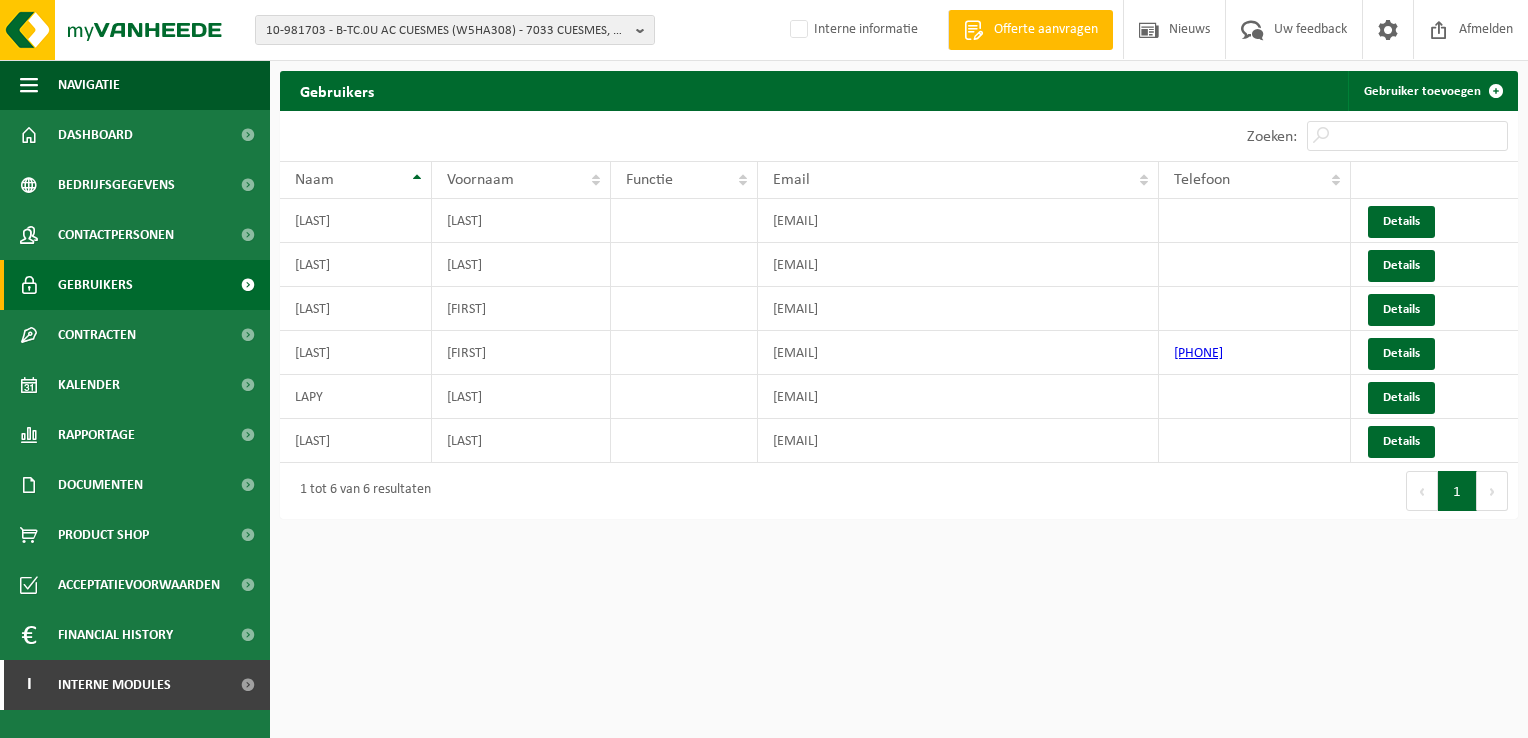 scroll, scrollTop: 0, scrollLeft: 0, axis: both 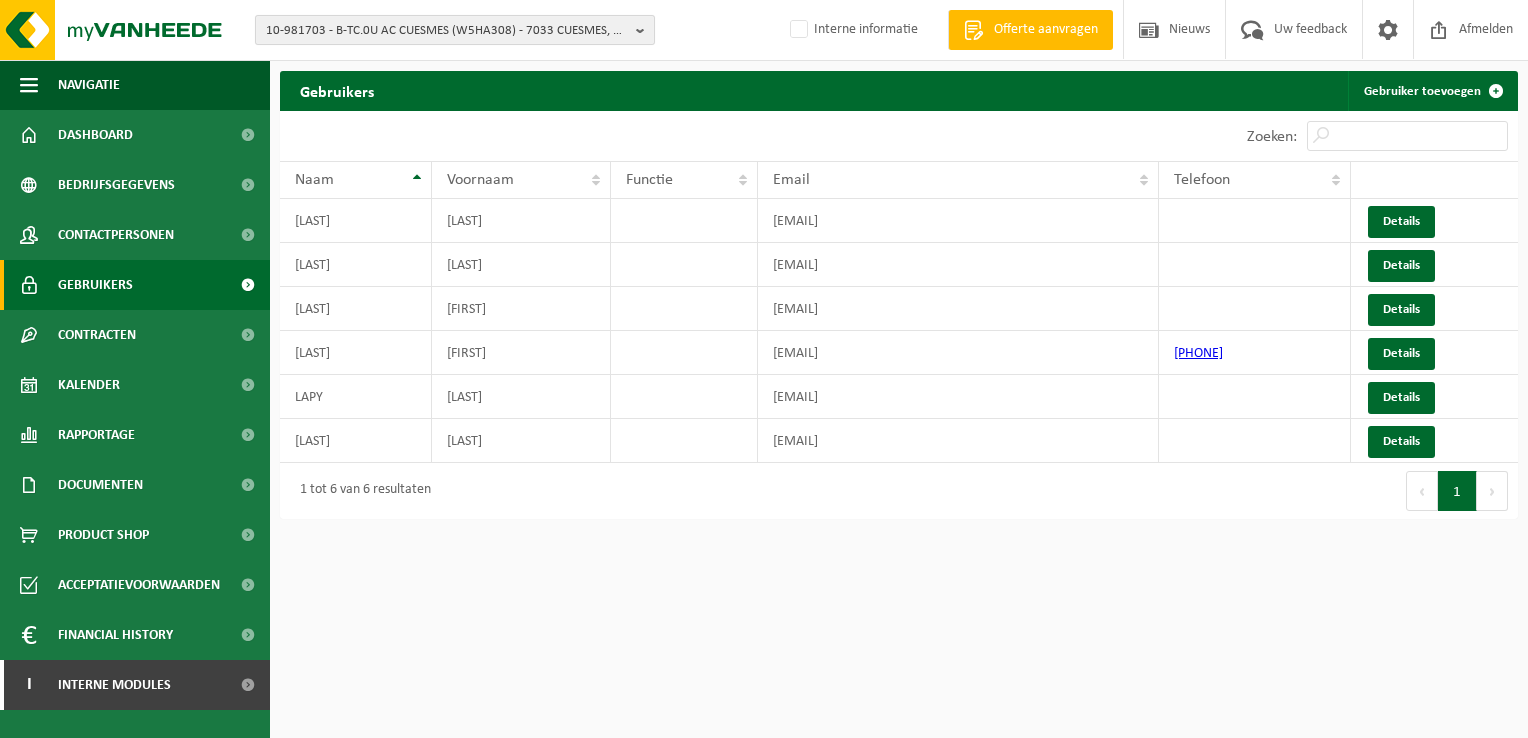 click at bounding box center (645, 30) 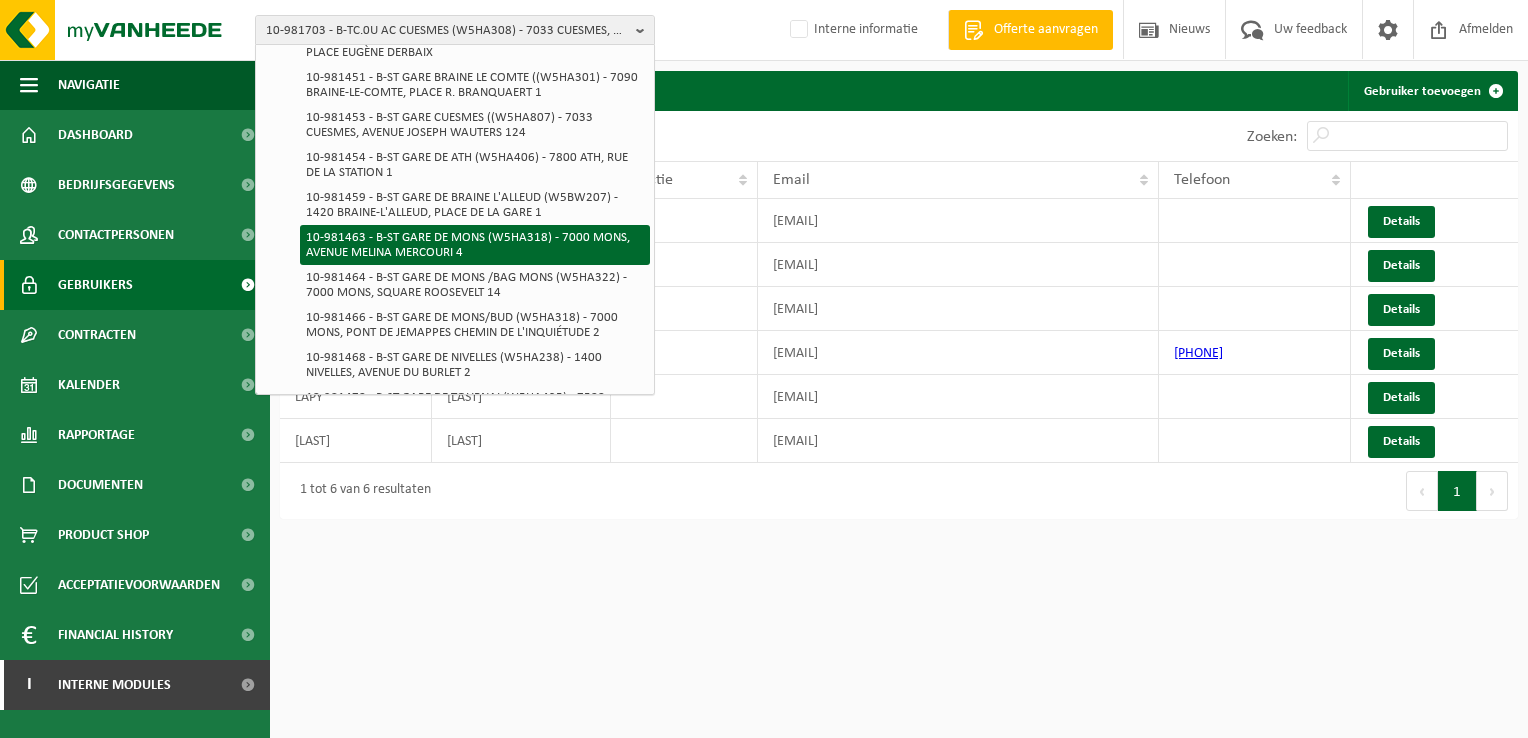 scroll, scrollTop: 1600, scrollLeft: 0, axis: vertical 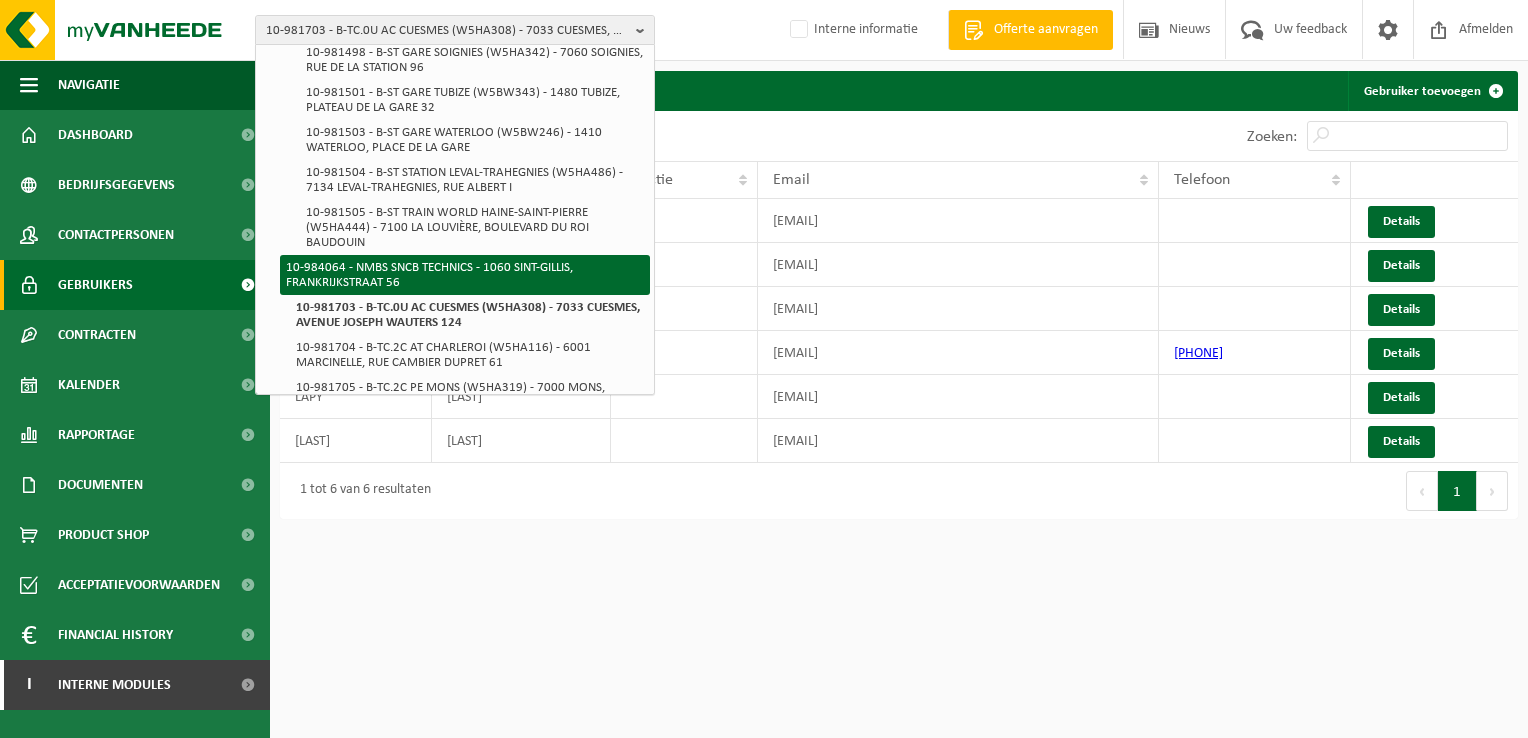 click on "10-984064 - NMBS SNCB TECHNICS - 1060 SINT-GILLIS, FRANKRIJKSTRAAT 56" at bounding box center [465, 275] 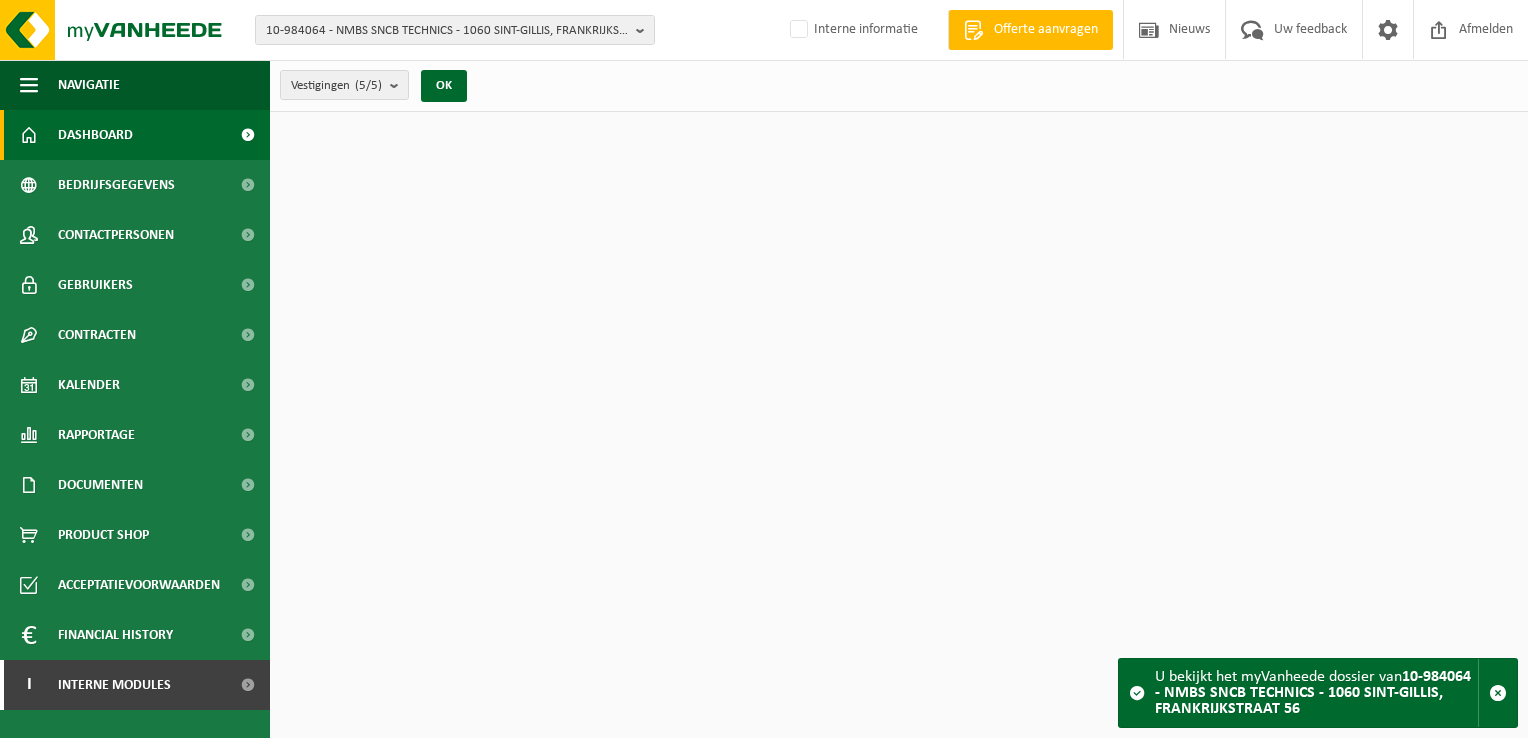 scroll, scrollTop: 0, scrollLeft: 0, axis: both 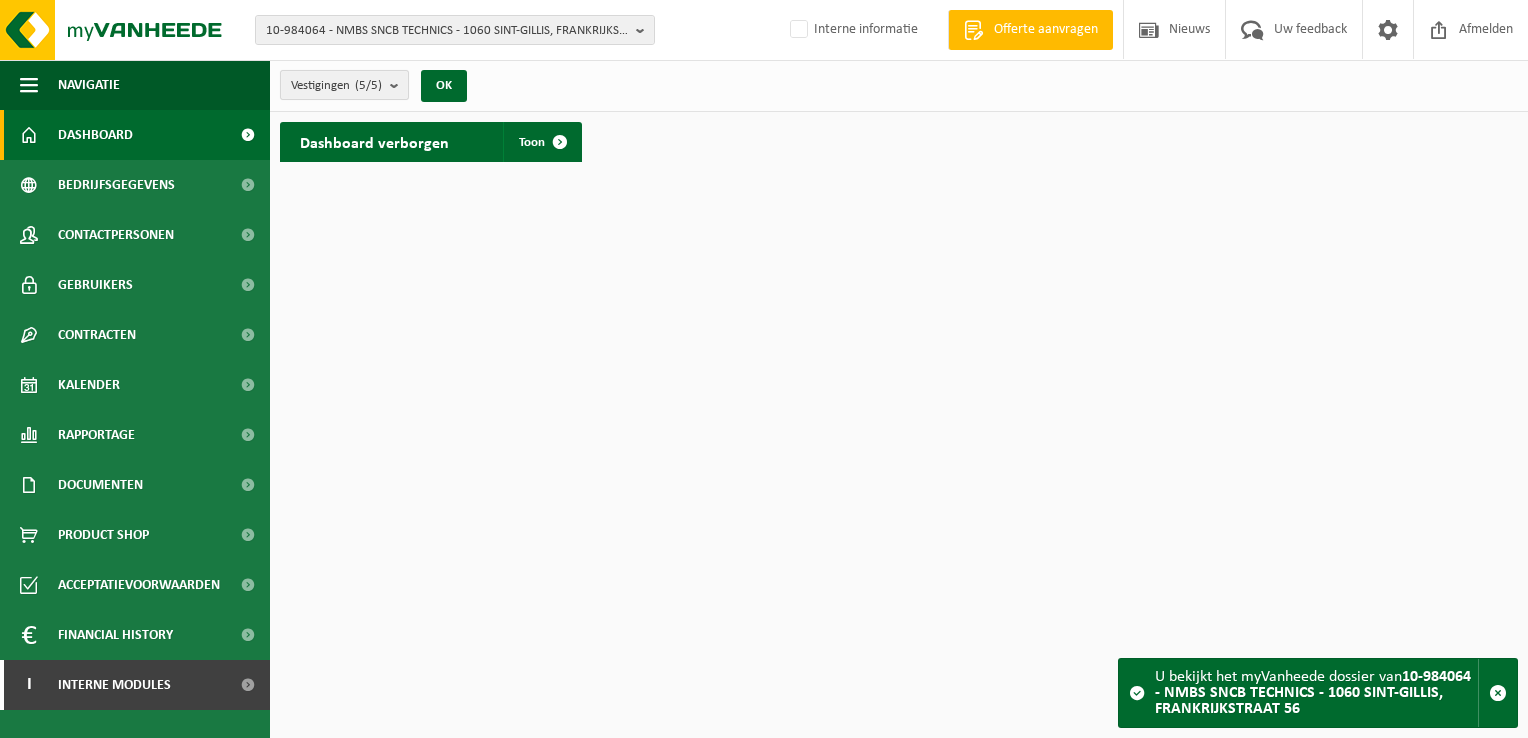 click on "Vestigingen  (5/5)" at bounding box center [344, 85] 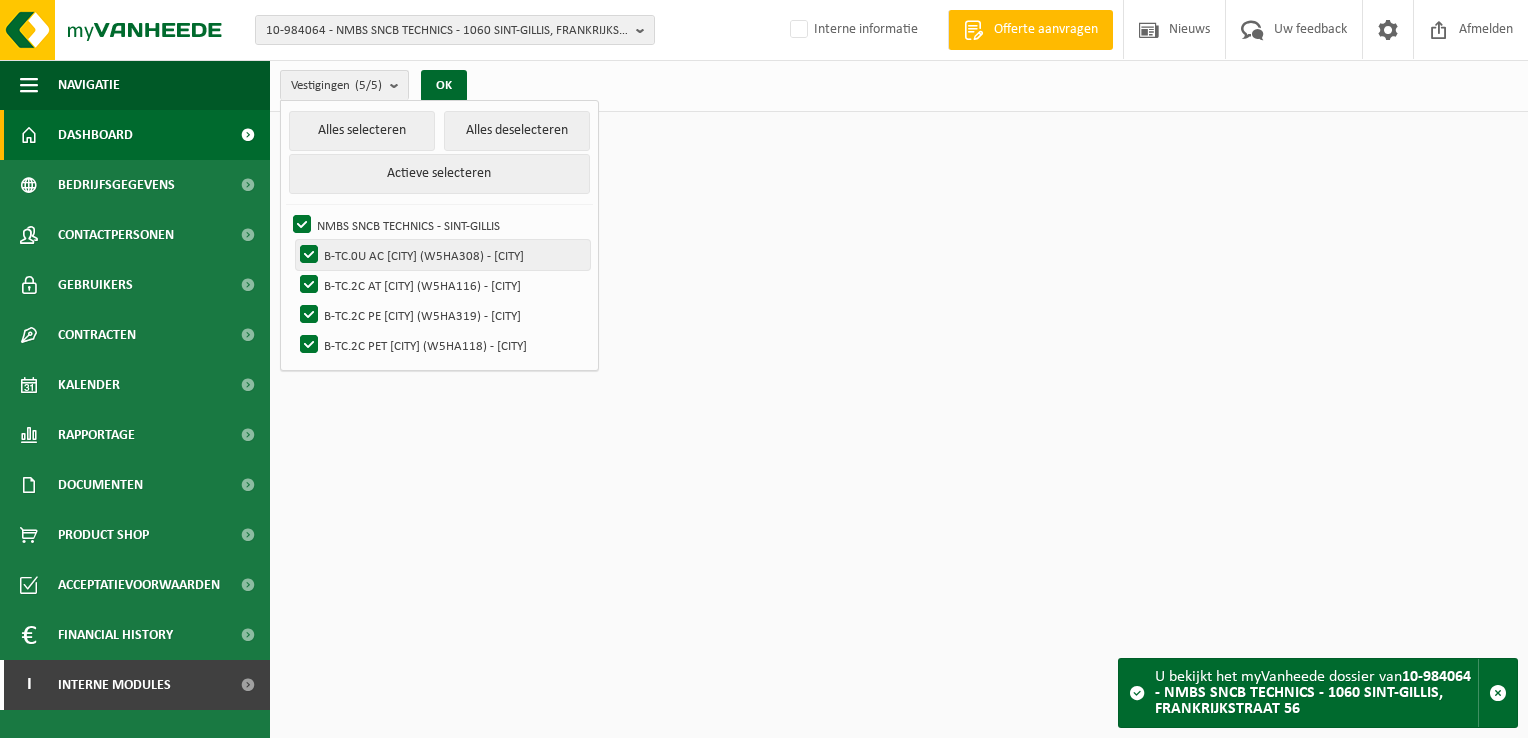 click on "B-TC.0U AC CUESMES (W5HA308) - CUESMES" at bounding box center [443, 255] 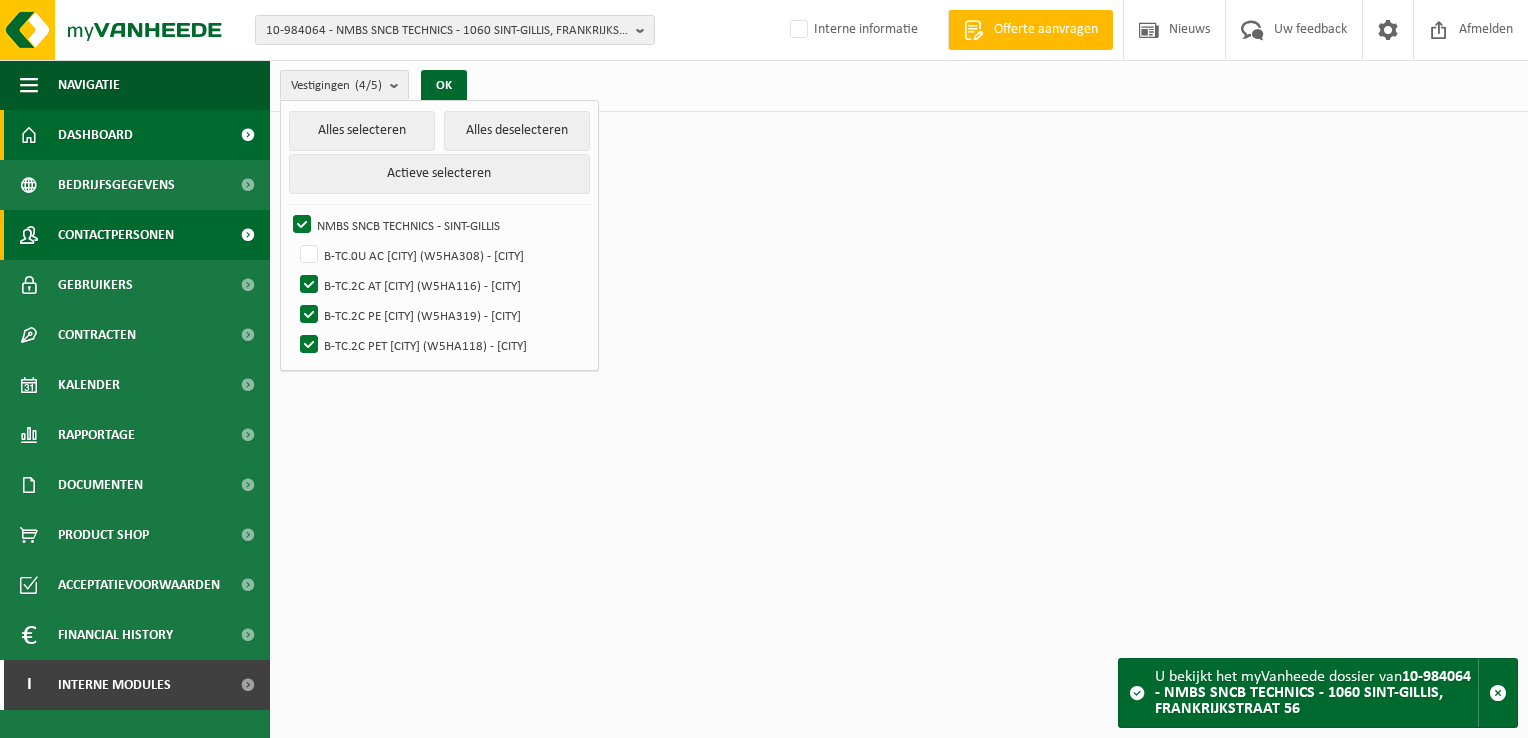 click on "Contactpersonen" at bounding box center (116, 235) 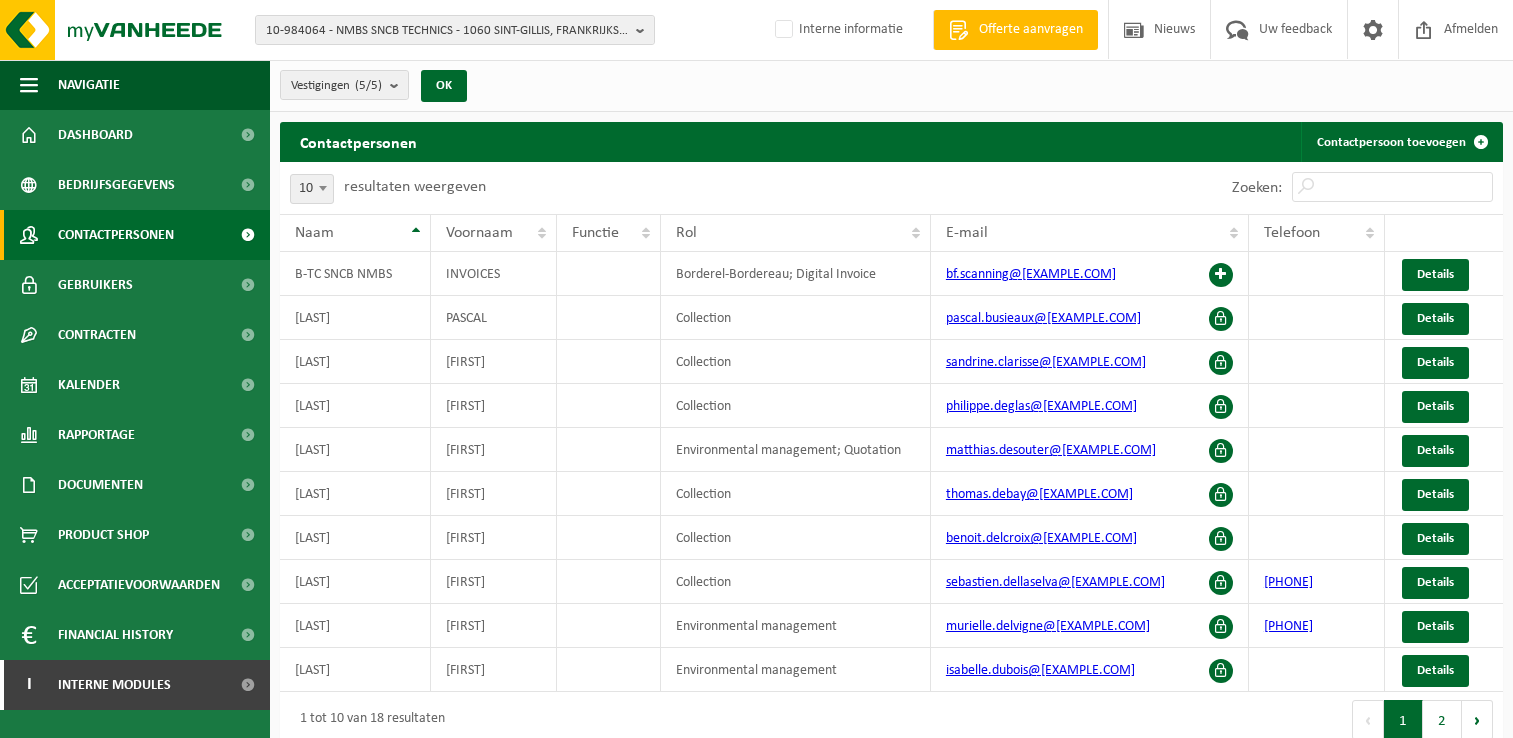 scroll, scrollTop: 0, scrollLeft: 0, axis: both 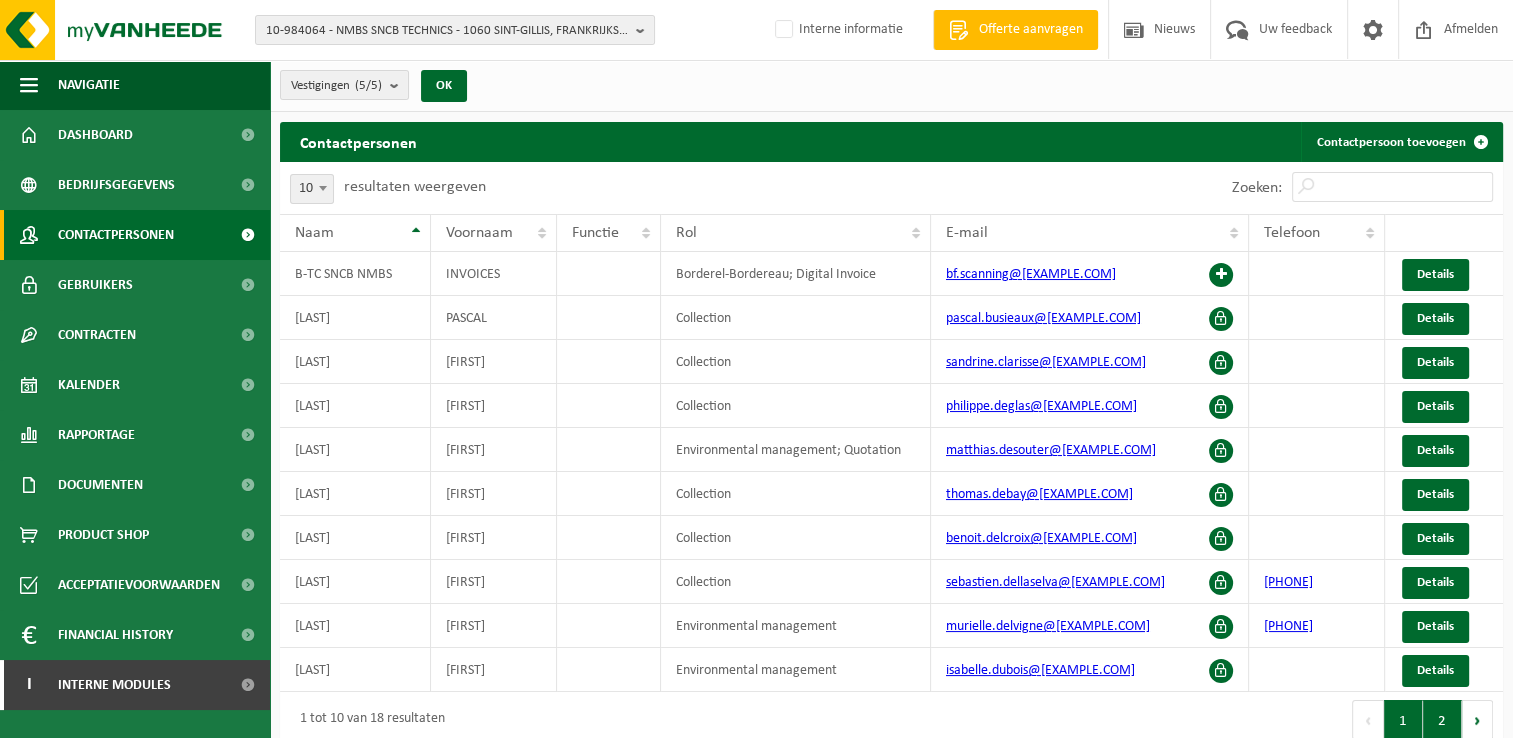 click on "2" at bounding box center [1442, 720] 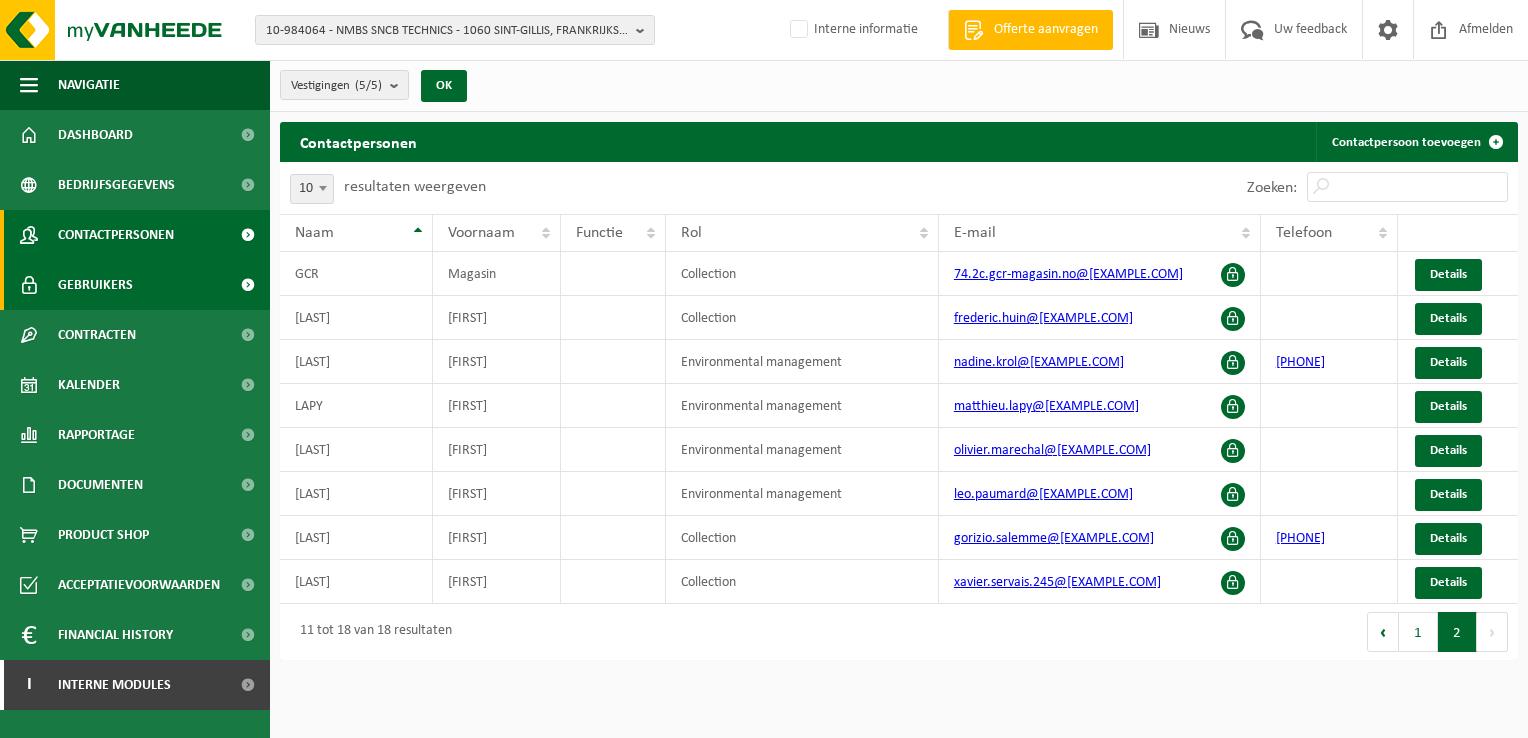 click on "Gebruikers" at bounding box center [135, 285] 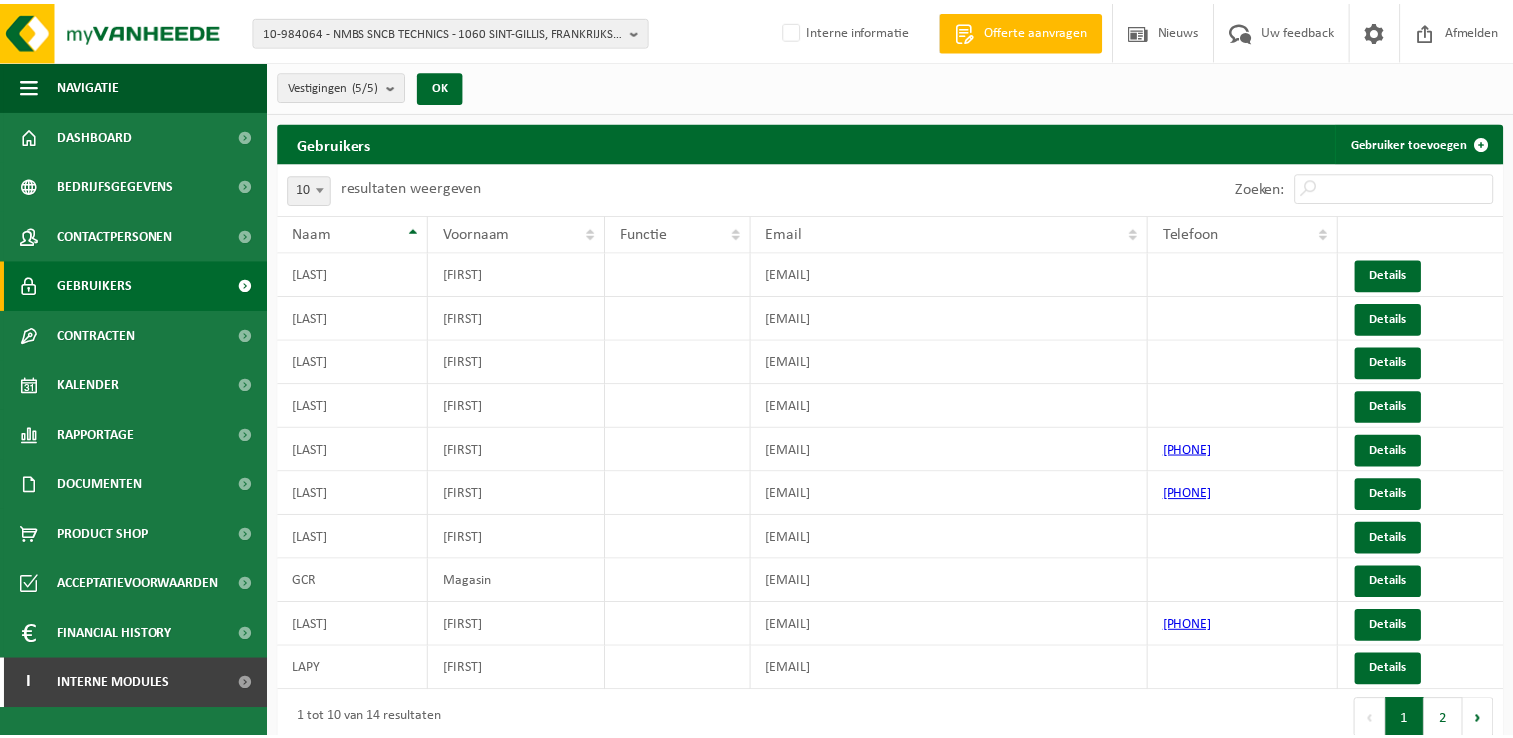 scroll, scrollTop: 0, scrollLeft: 0, axis: both 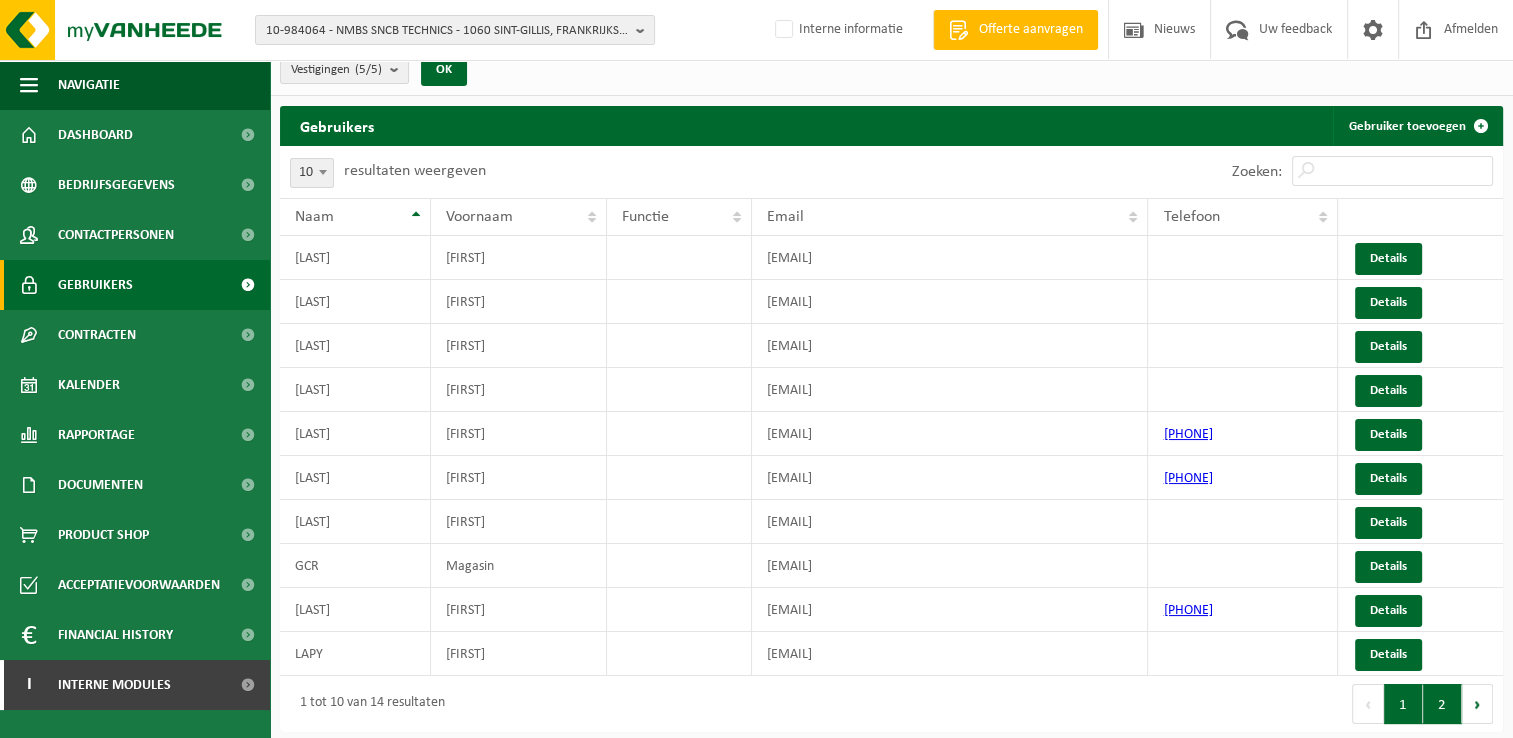 click on "2" at bounding box center [1442, 704] 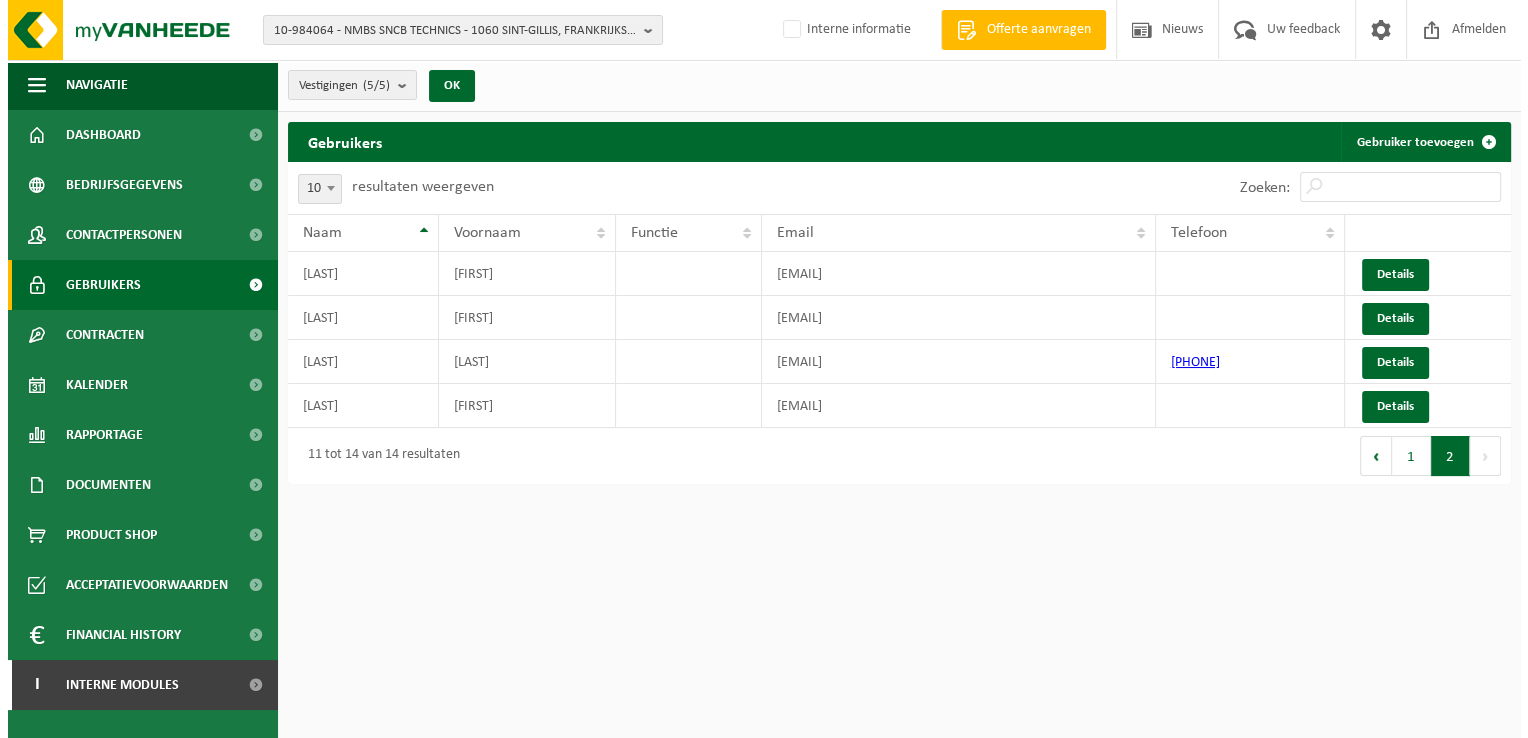 scroll, scrollTop: 0, scrollLeft: 0, axis: both 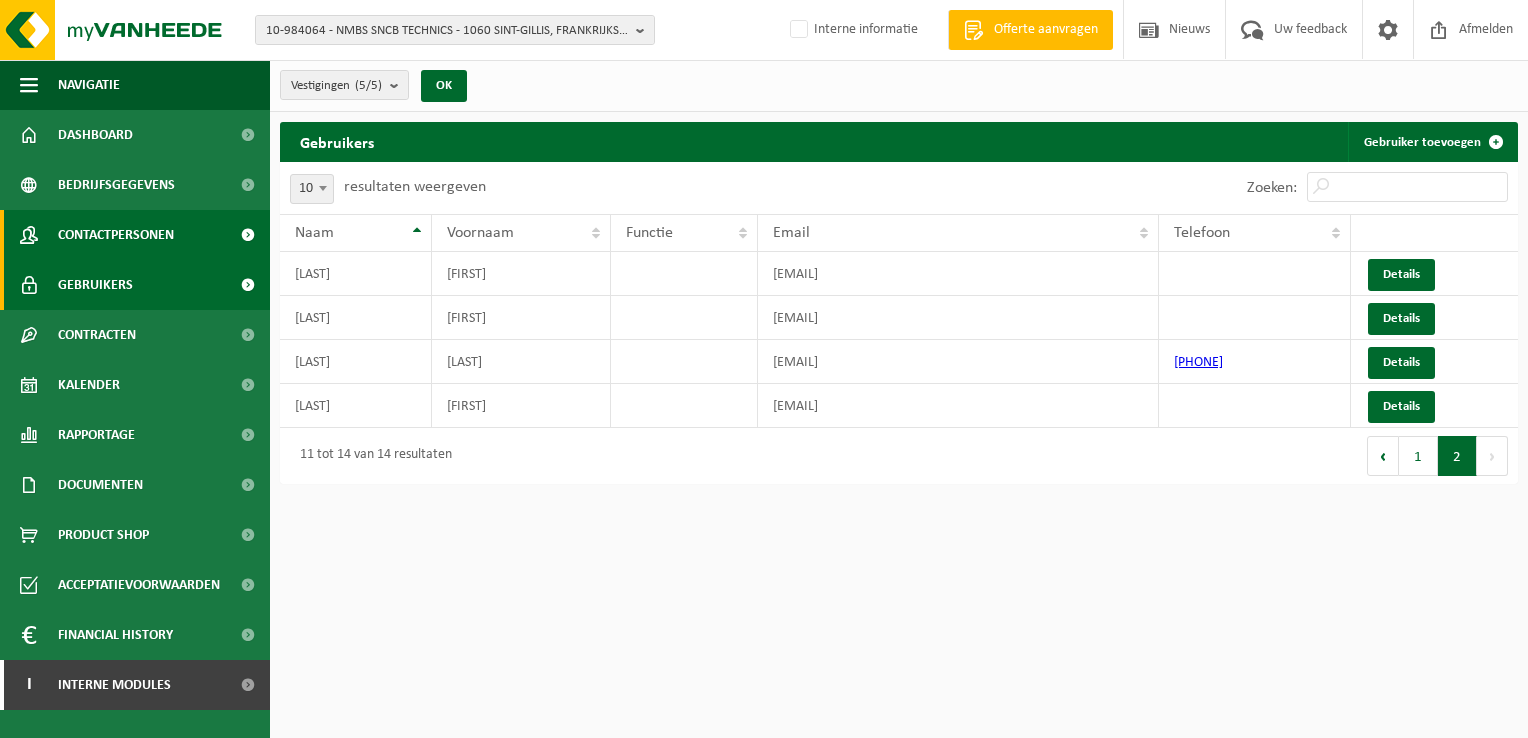 click on "Contactpersonen" at bounding box center (116, 235) 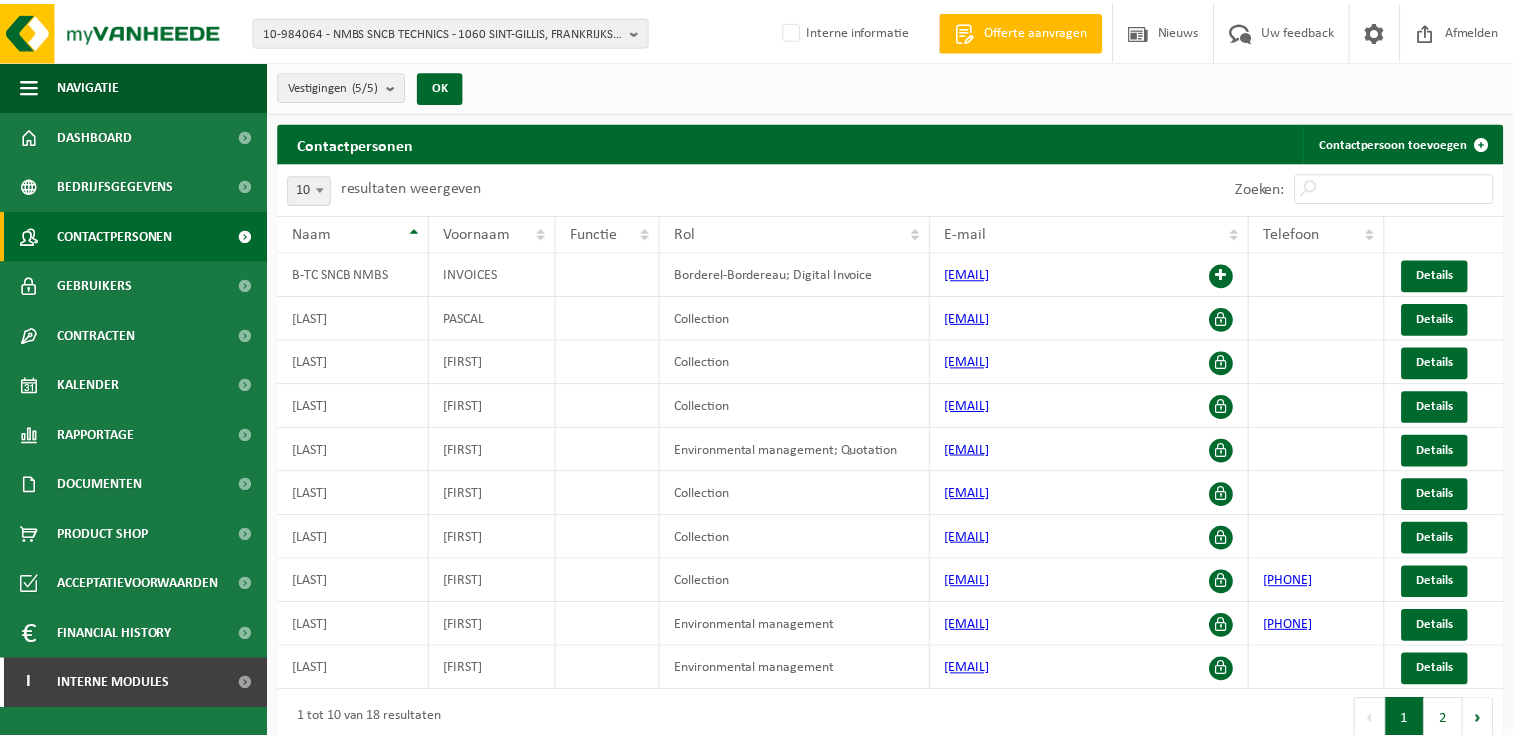 scroll, scrollTop: 0, scrollLeft: 0, axis: both 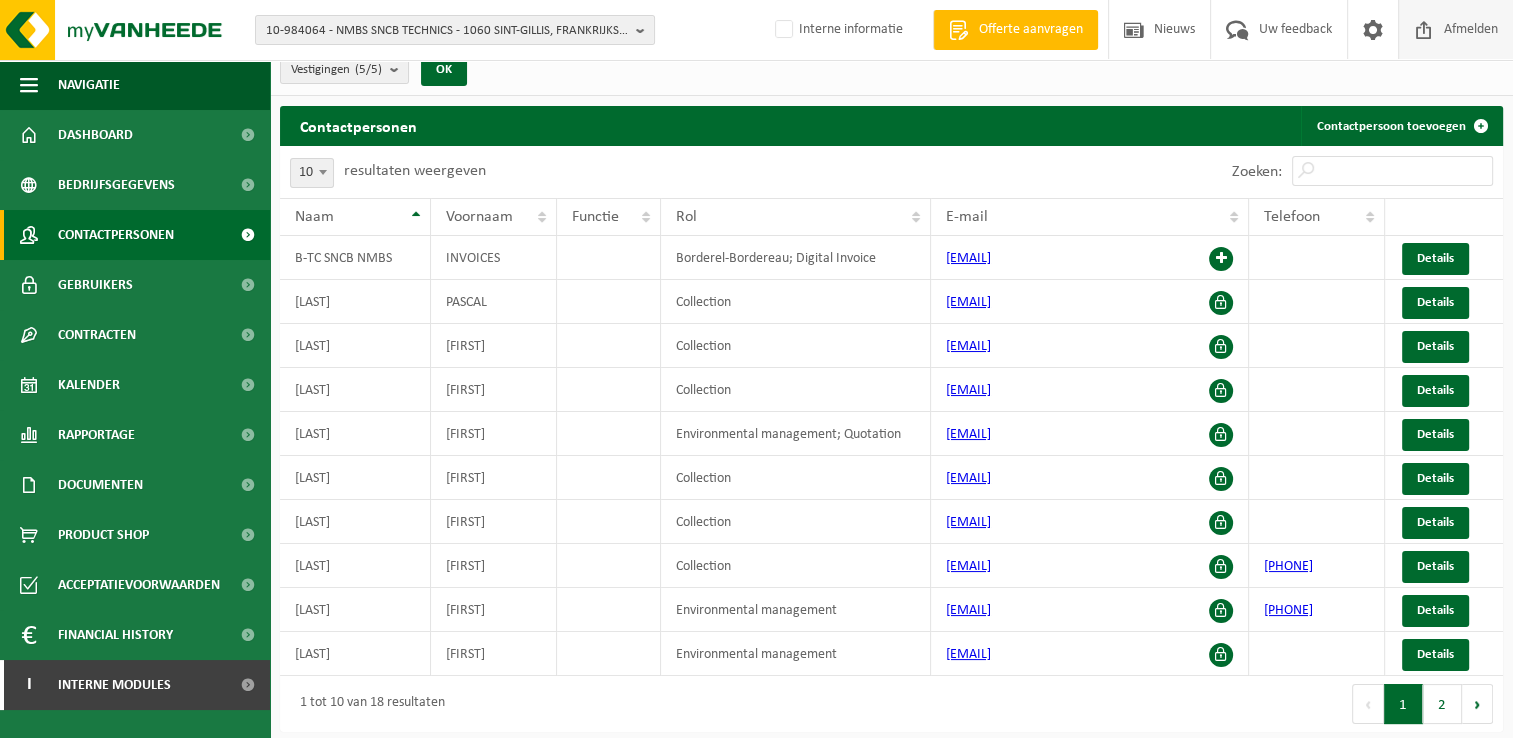 click on "Afmelden" at bounding box center (1471, 29) 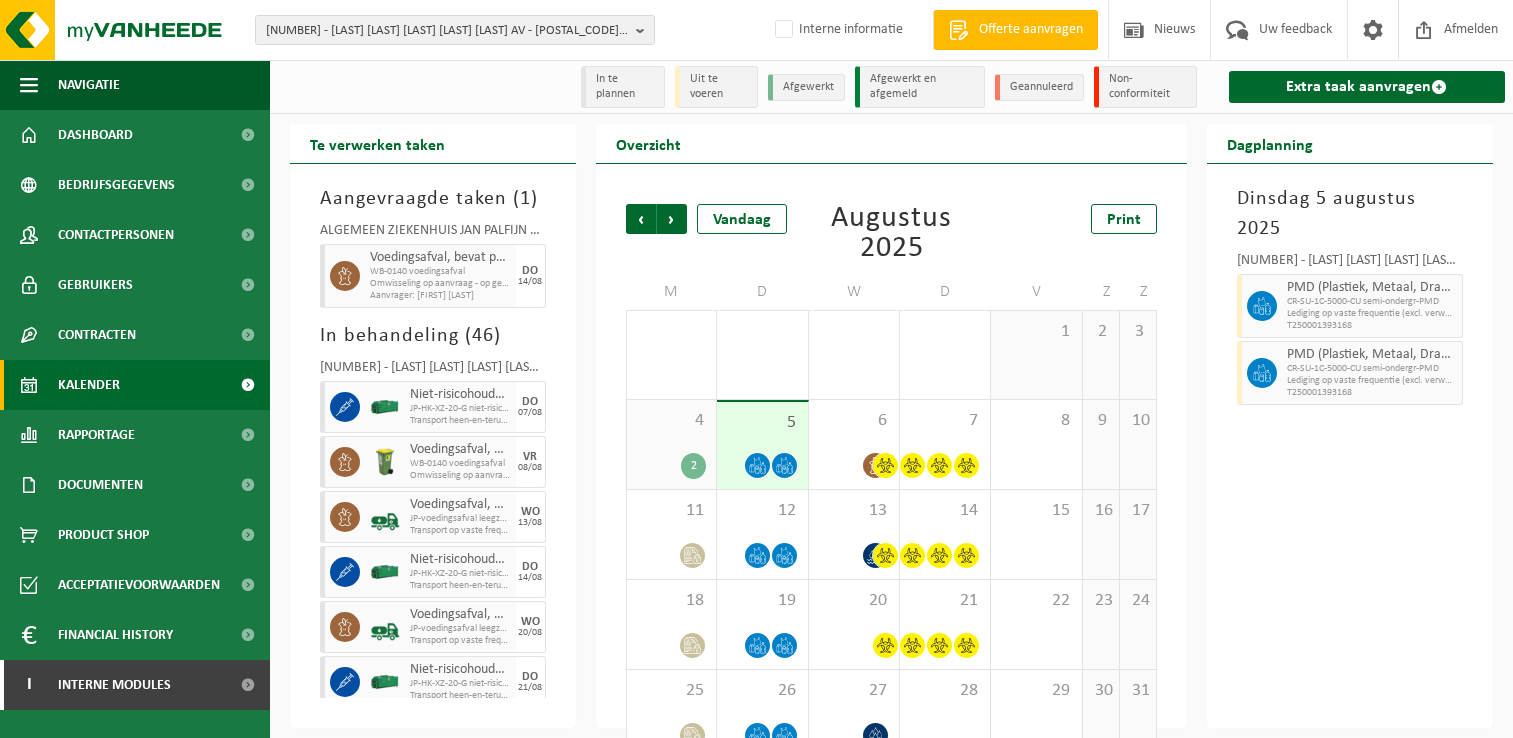 scroll, scrollTop: 40, scrollLeft: 0, axis: vertical 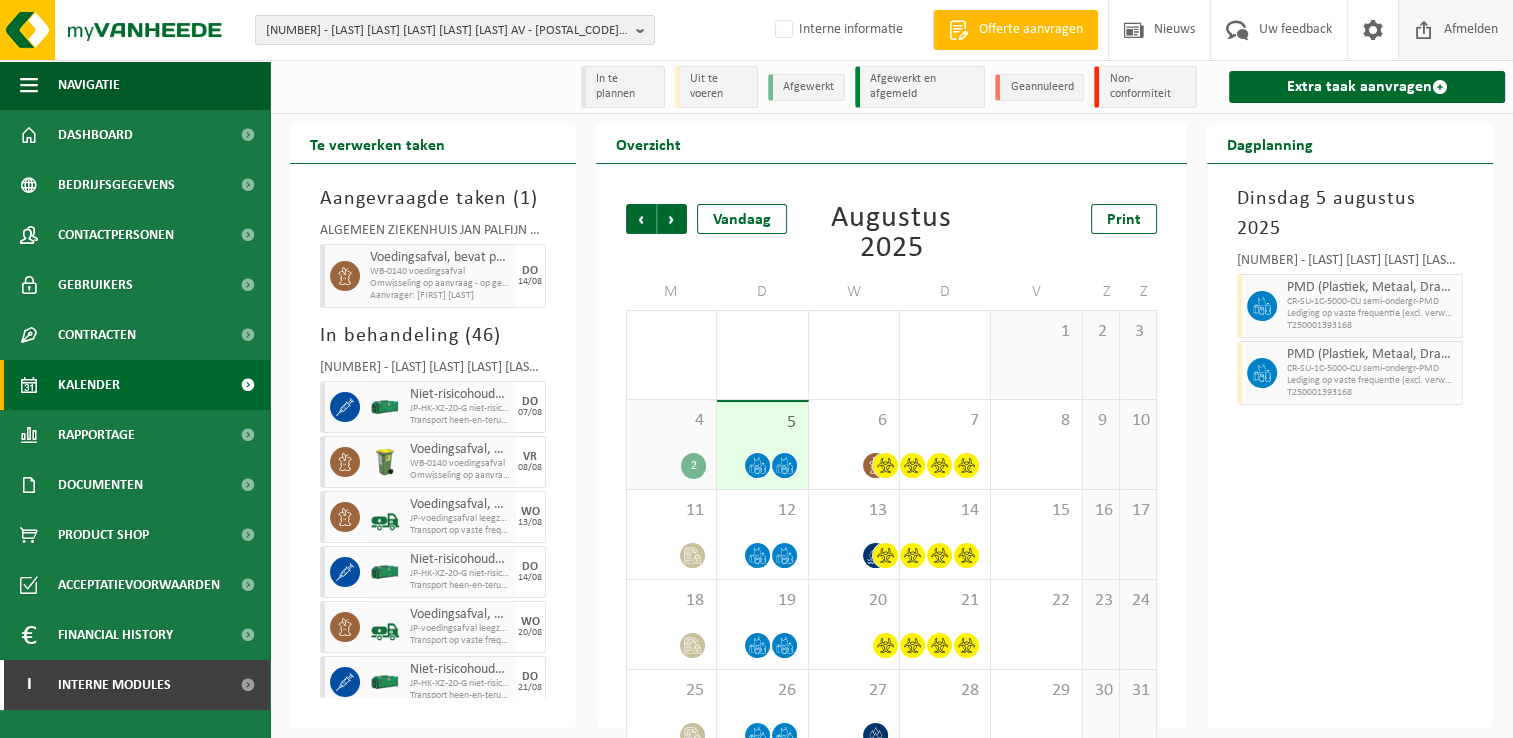 click on "Afmelden" at bounding box center [1471, 29] 